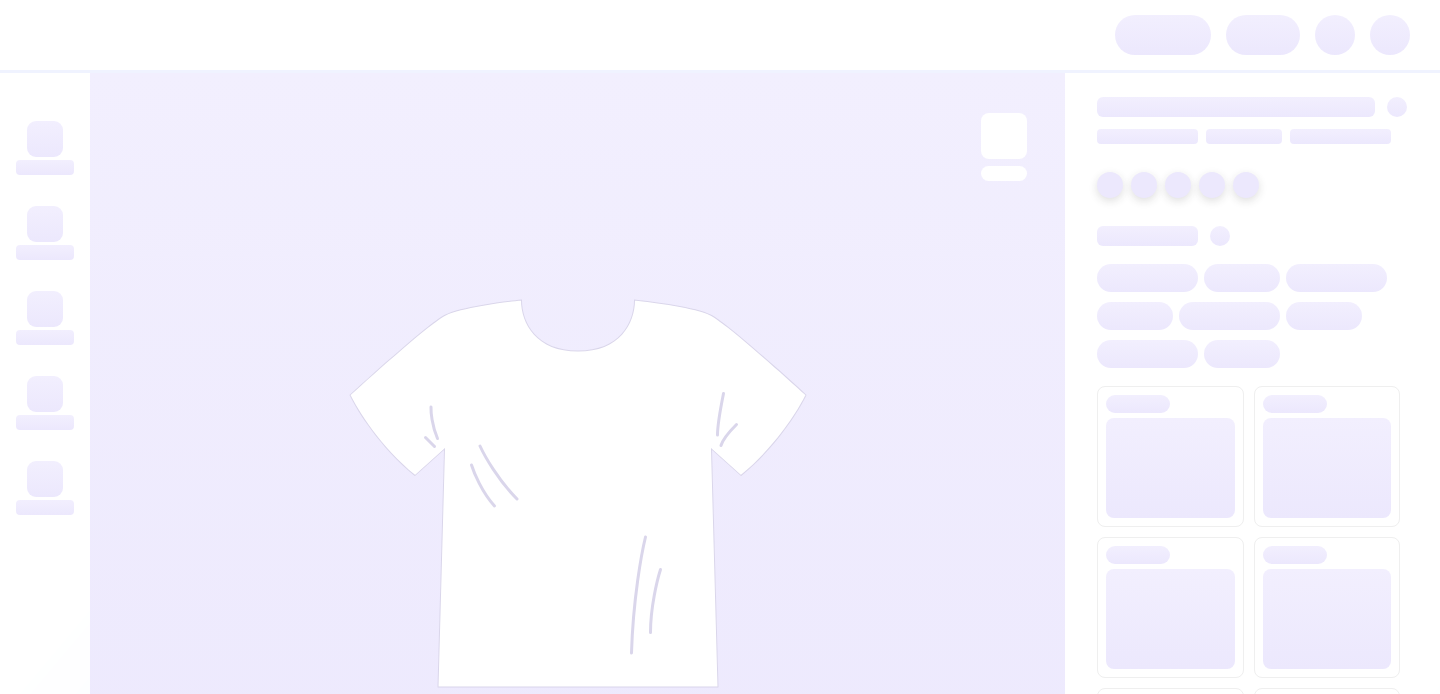 scroll, scrollTop: 0, scrollLeft: 0, axis: both 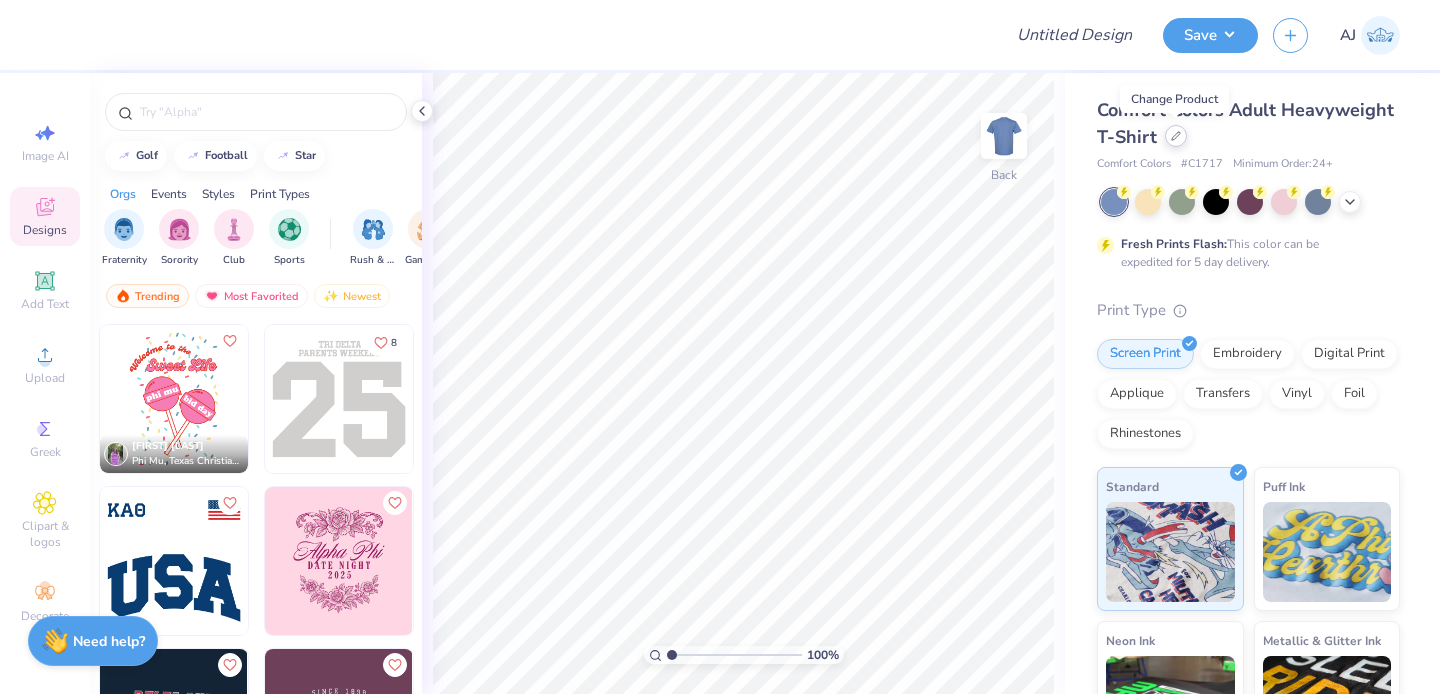 click 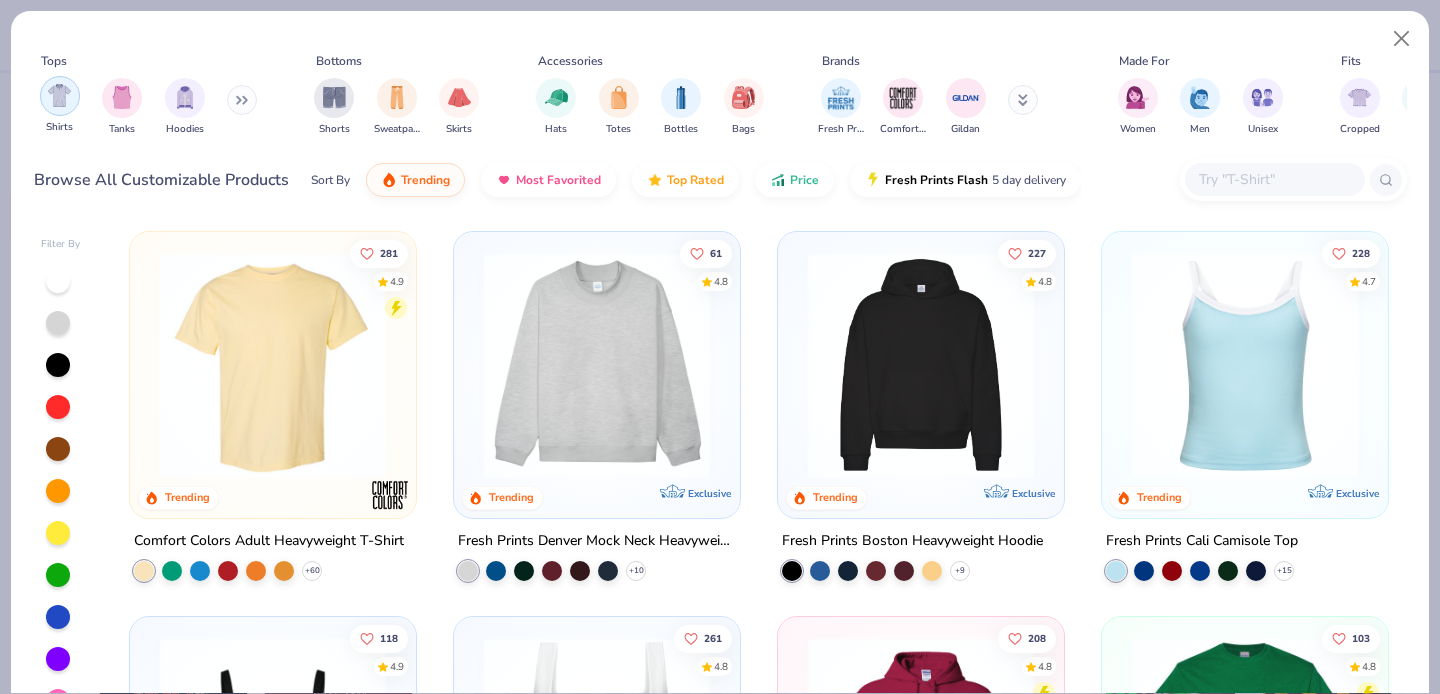 click at bounding box center (59, 95) 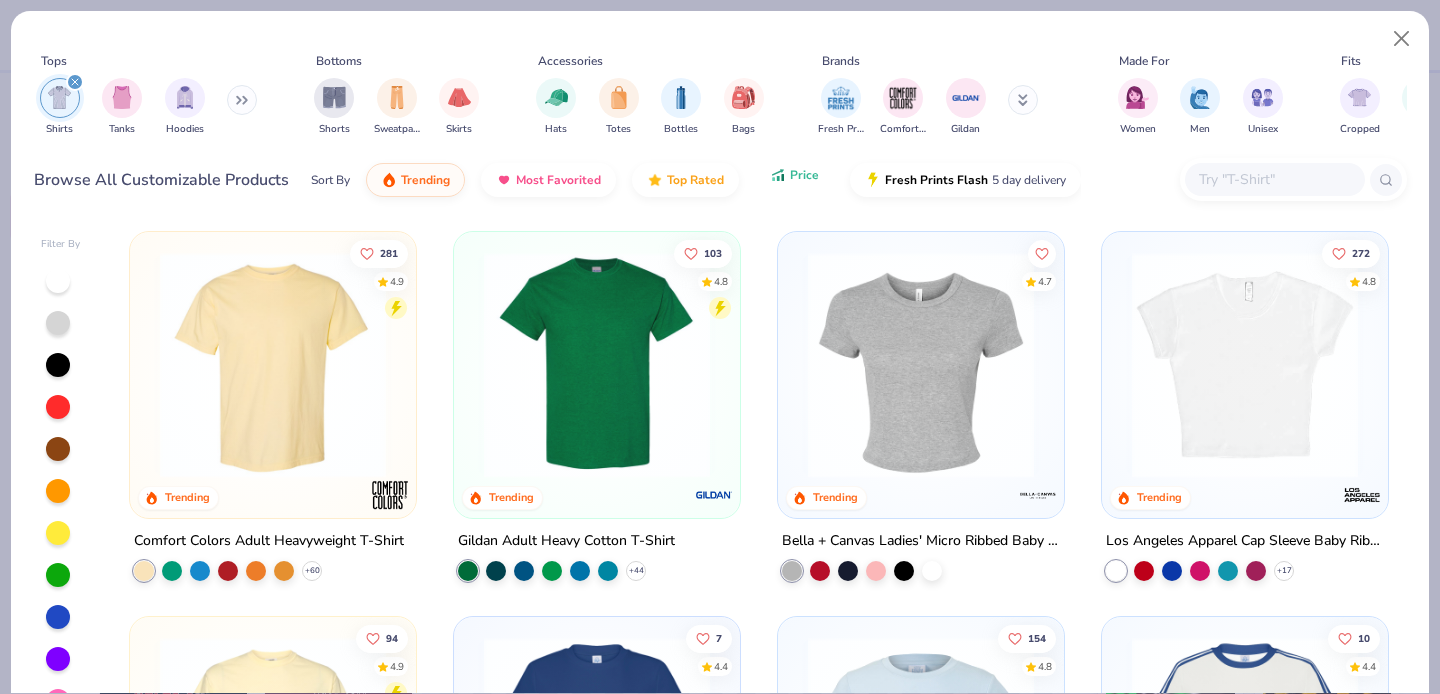 click on "Price" at bounding box center (794, 175) 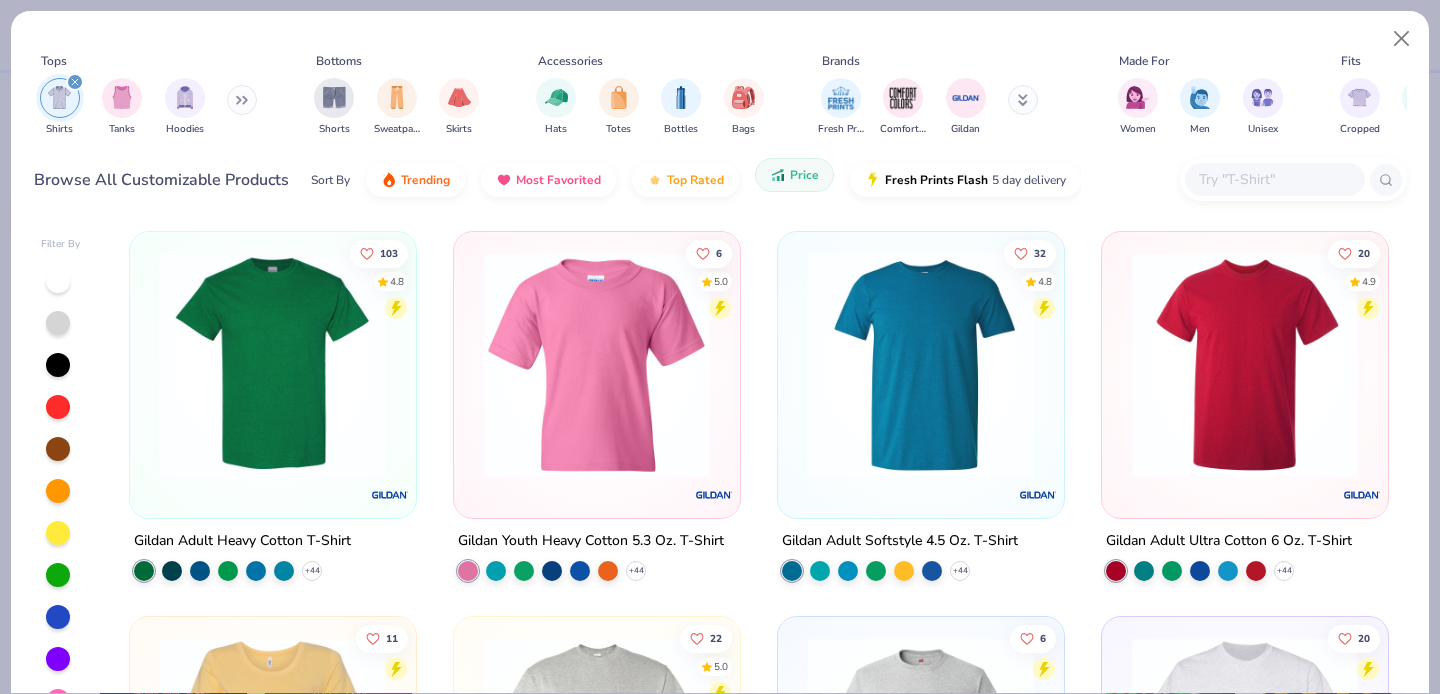 click on "Price" at bounding box center (804, 175) 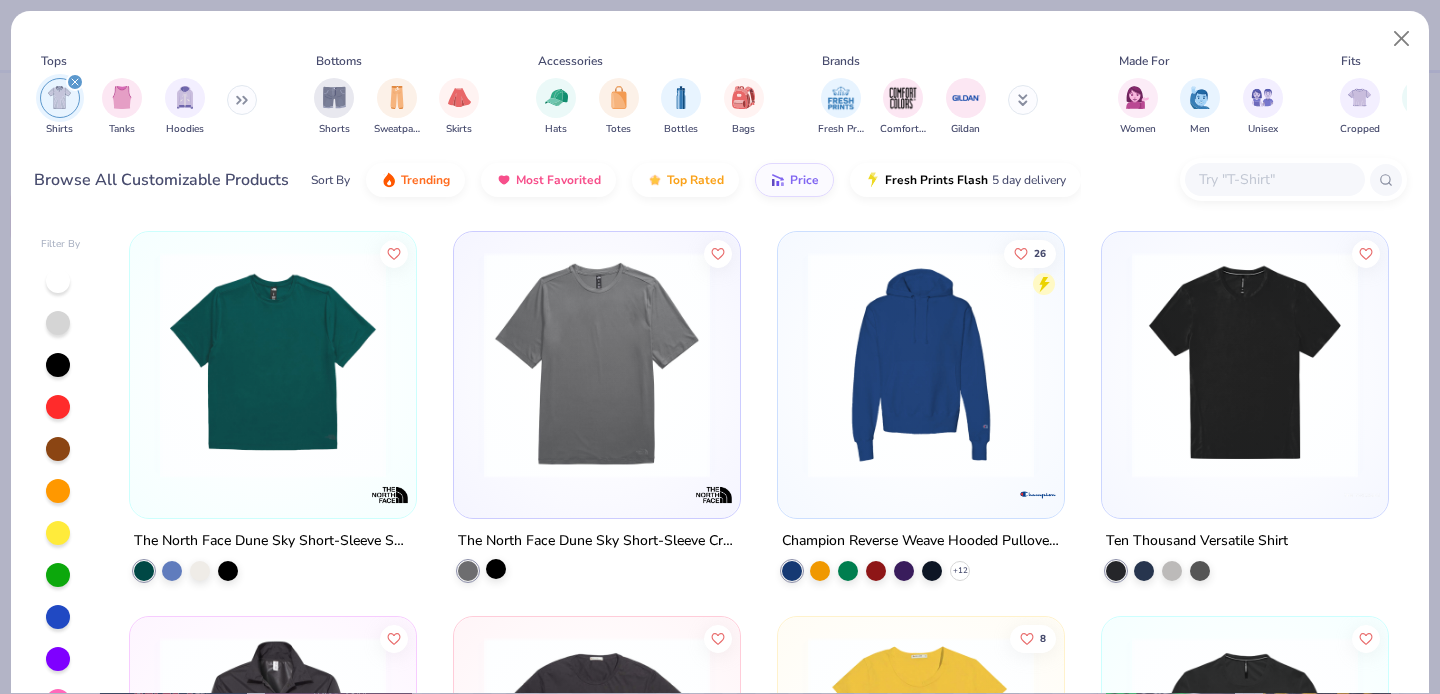 click at bounding box center (496, 569) 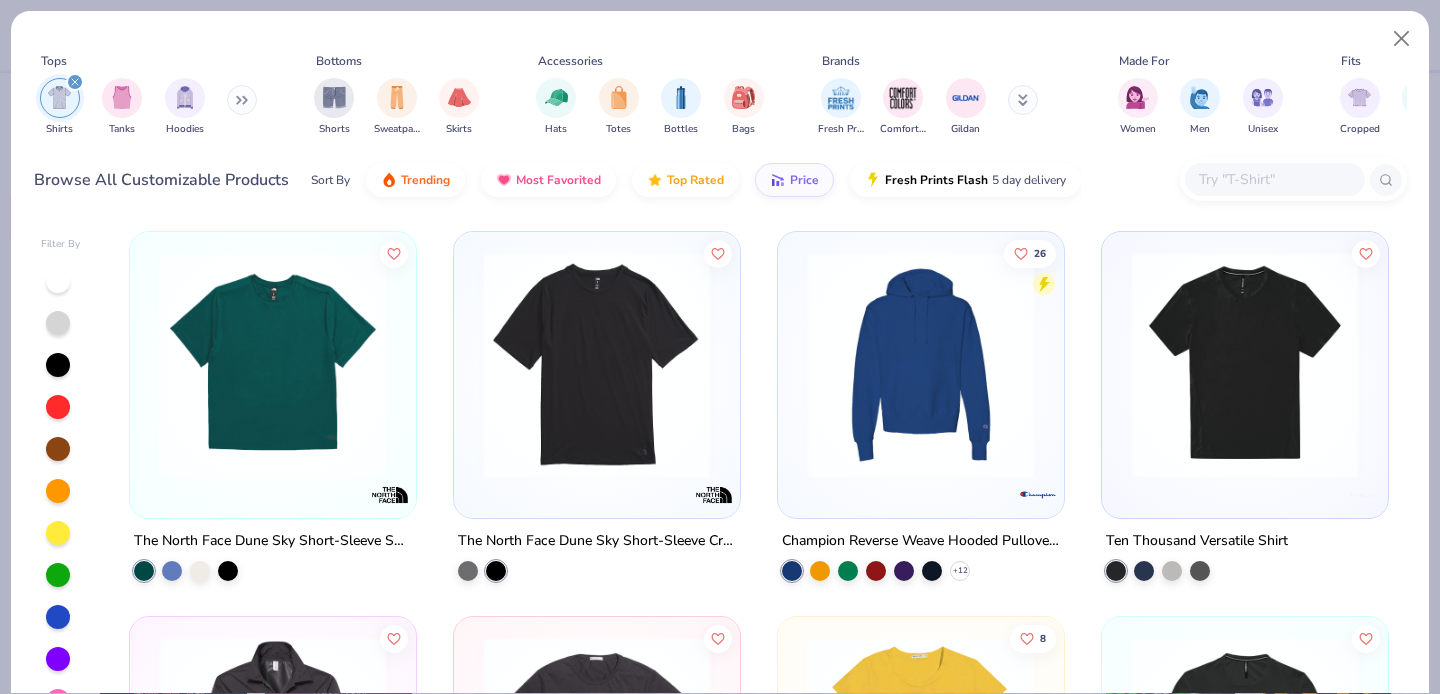 click at bounding box center (597, 365) 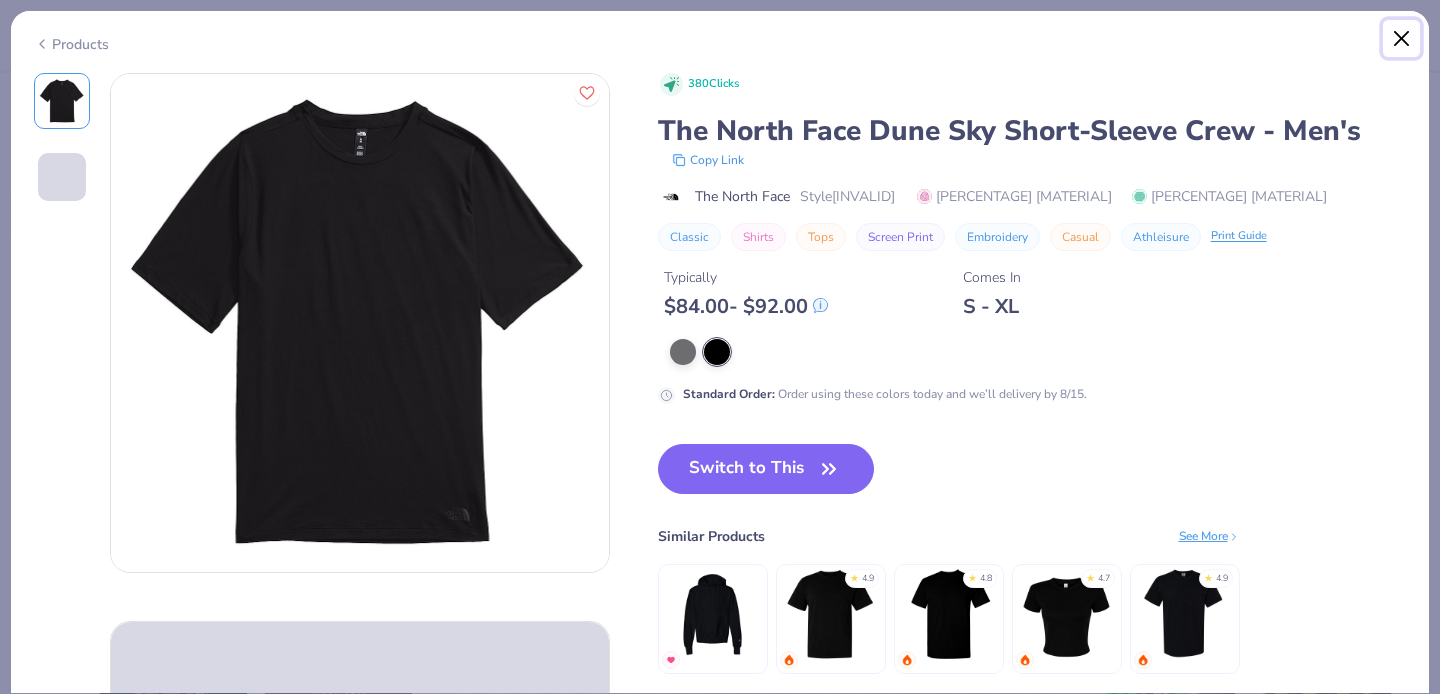 click at bounding box center [1402, 39] 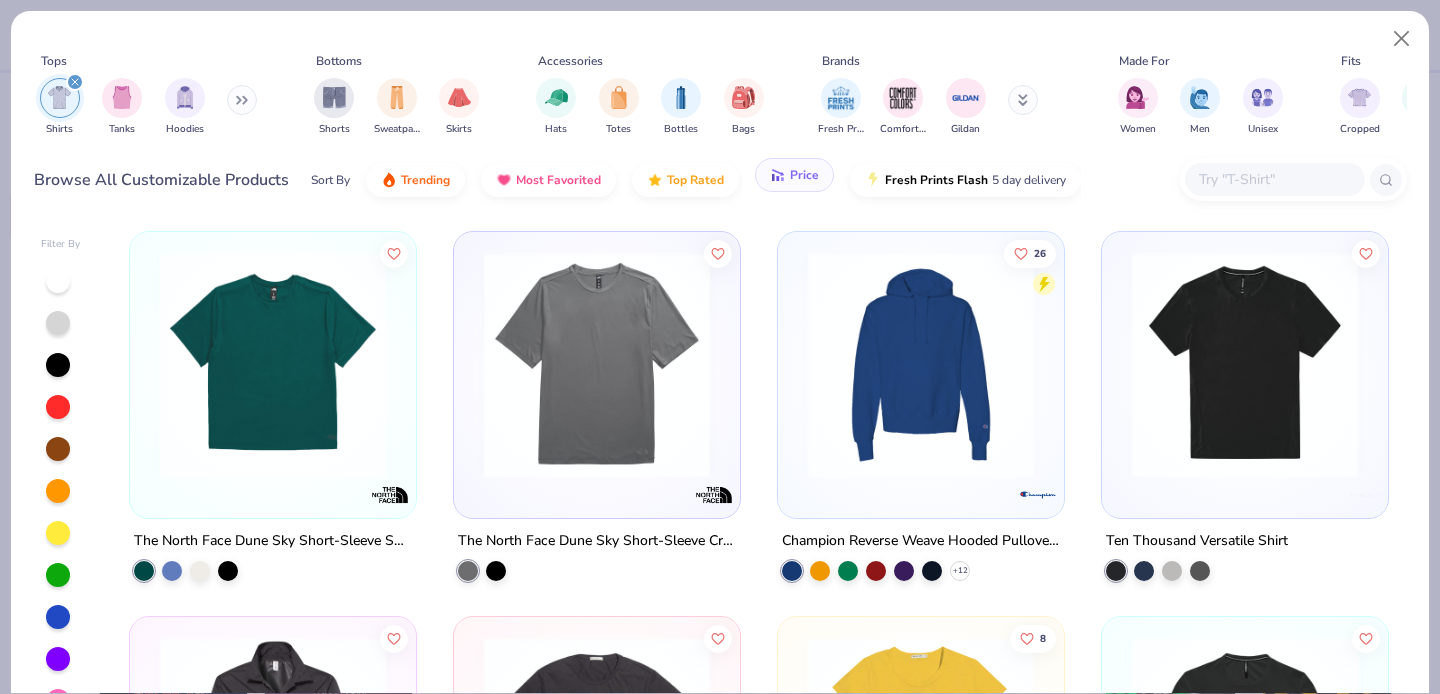click 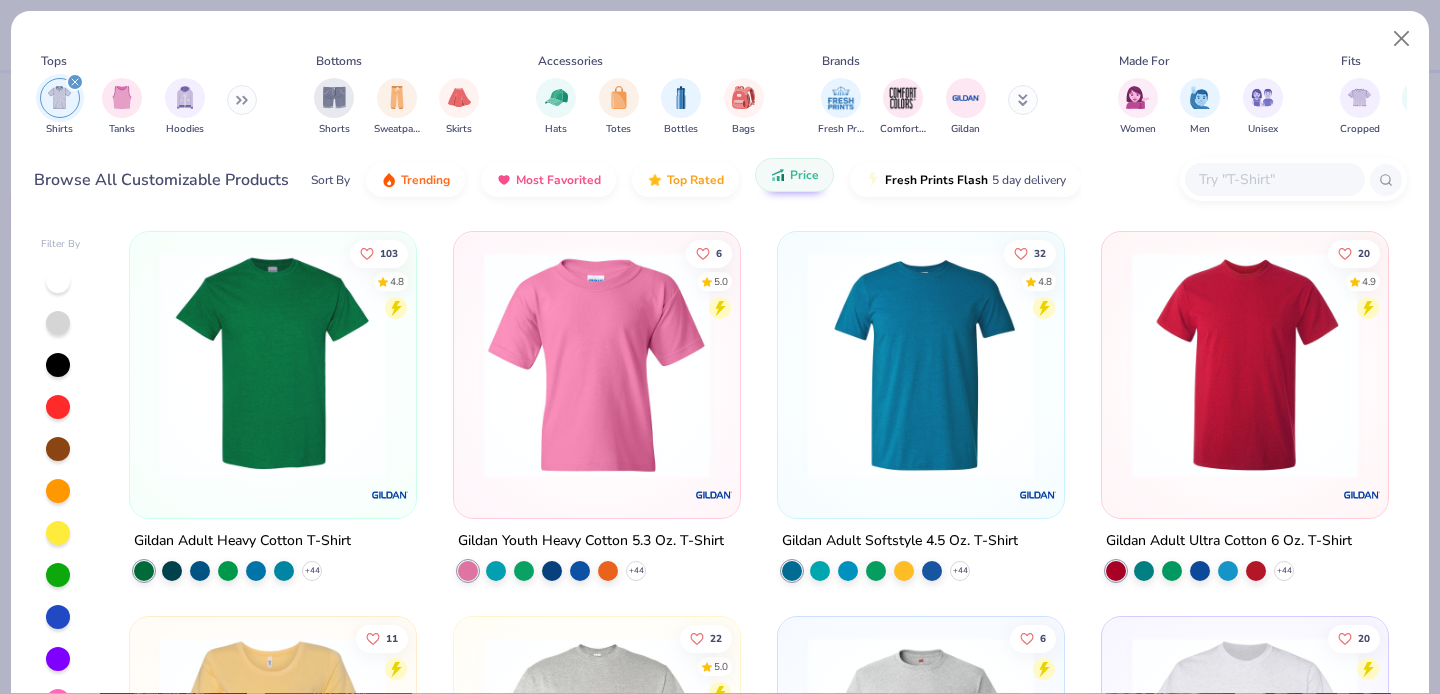 click at bounding box center [273, 365] 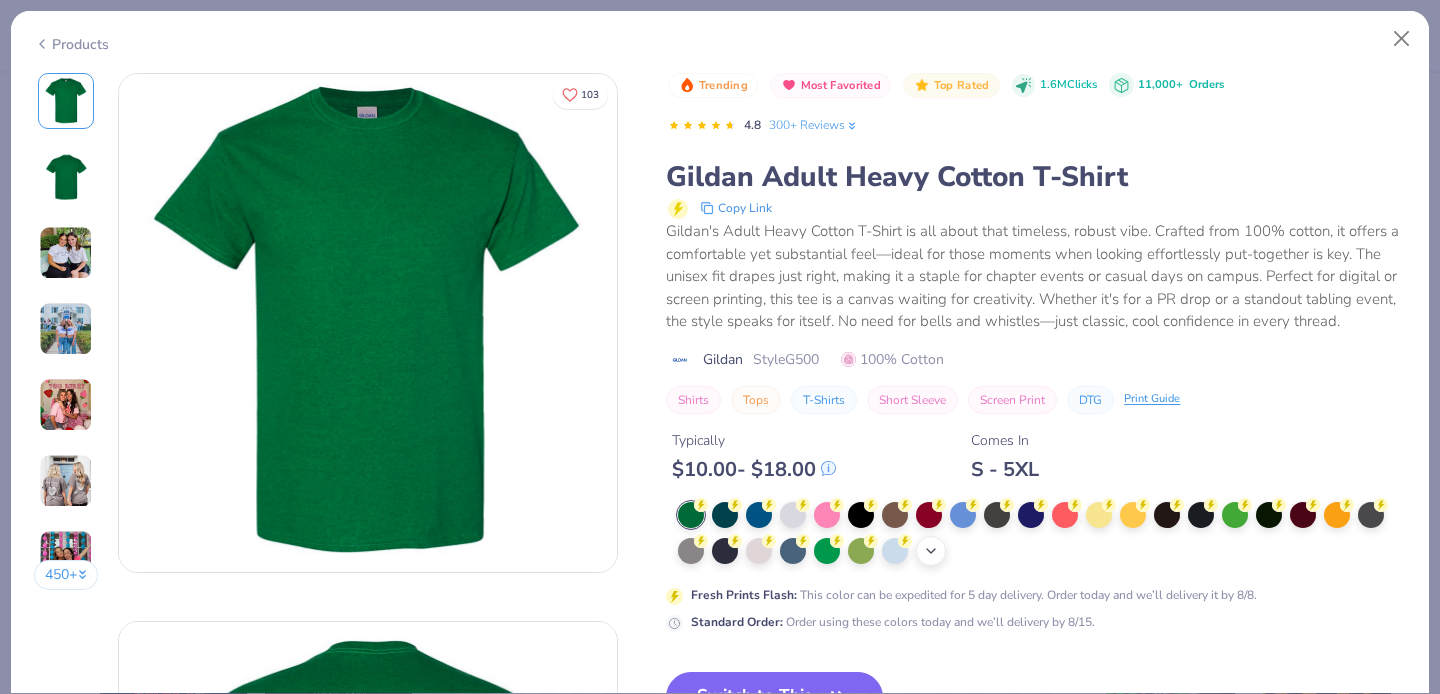 click 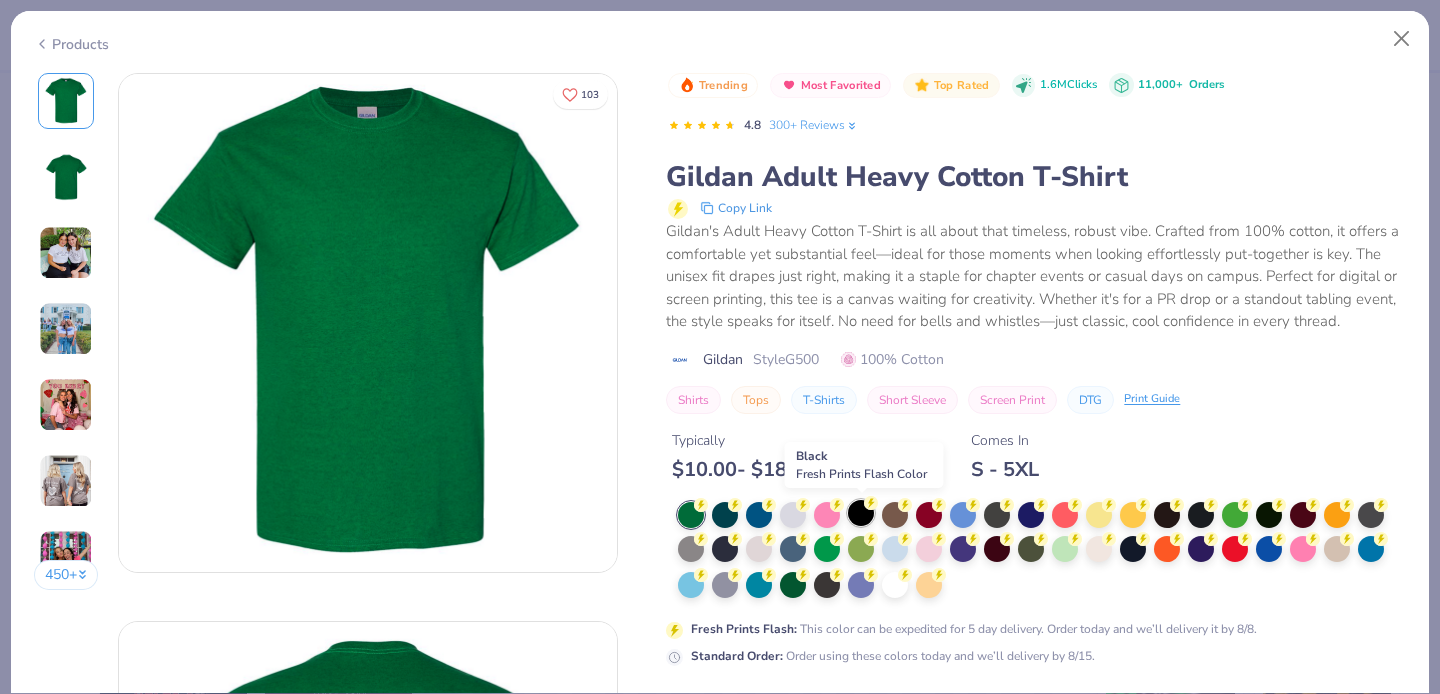 click at bounding box center (861, 513) 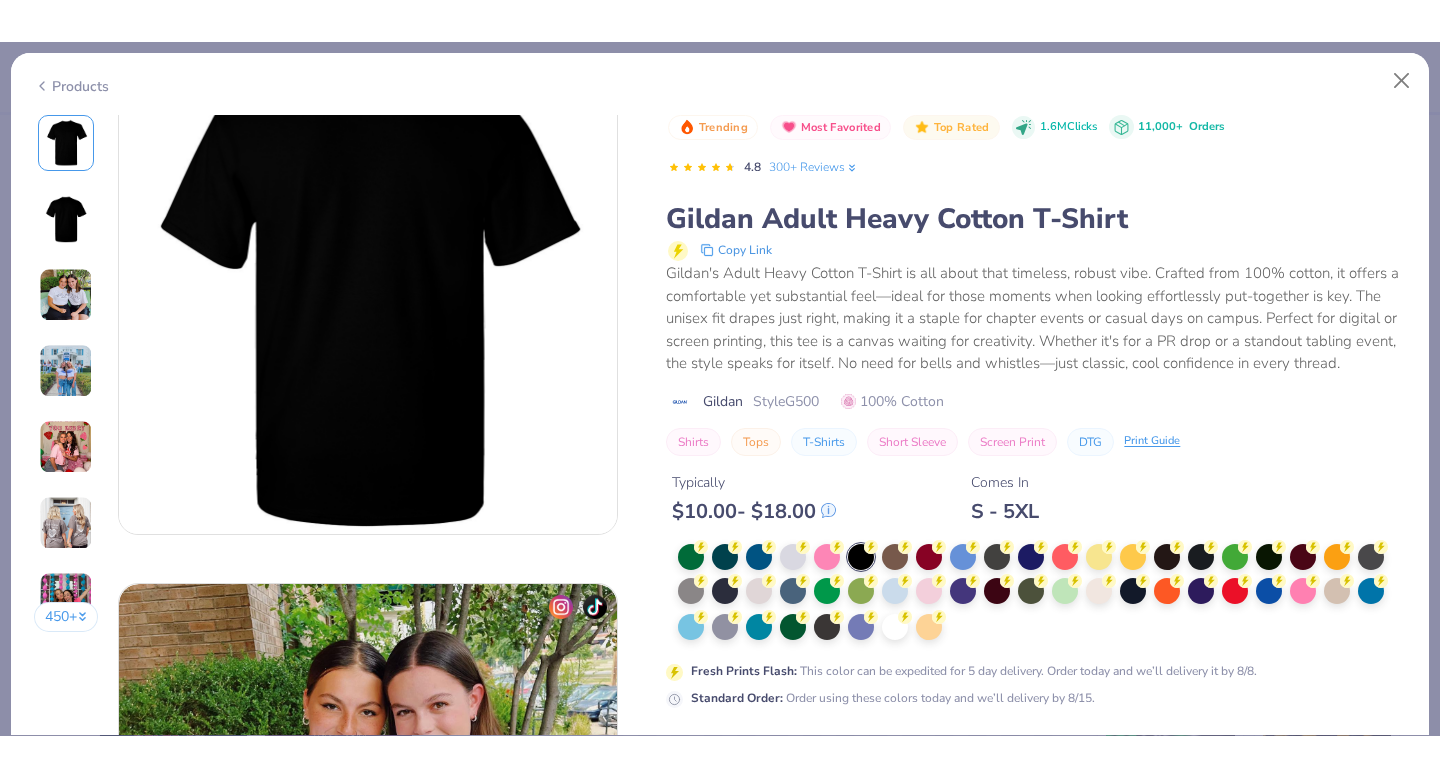 scroll, scrollTop: 447, scrollLeft: 0, axis: vertical 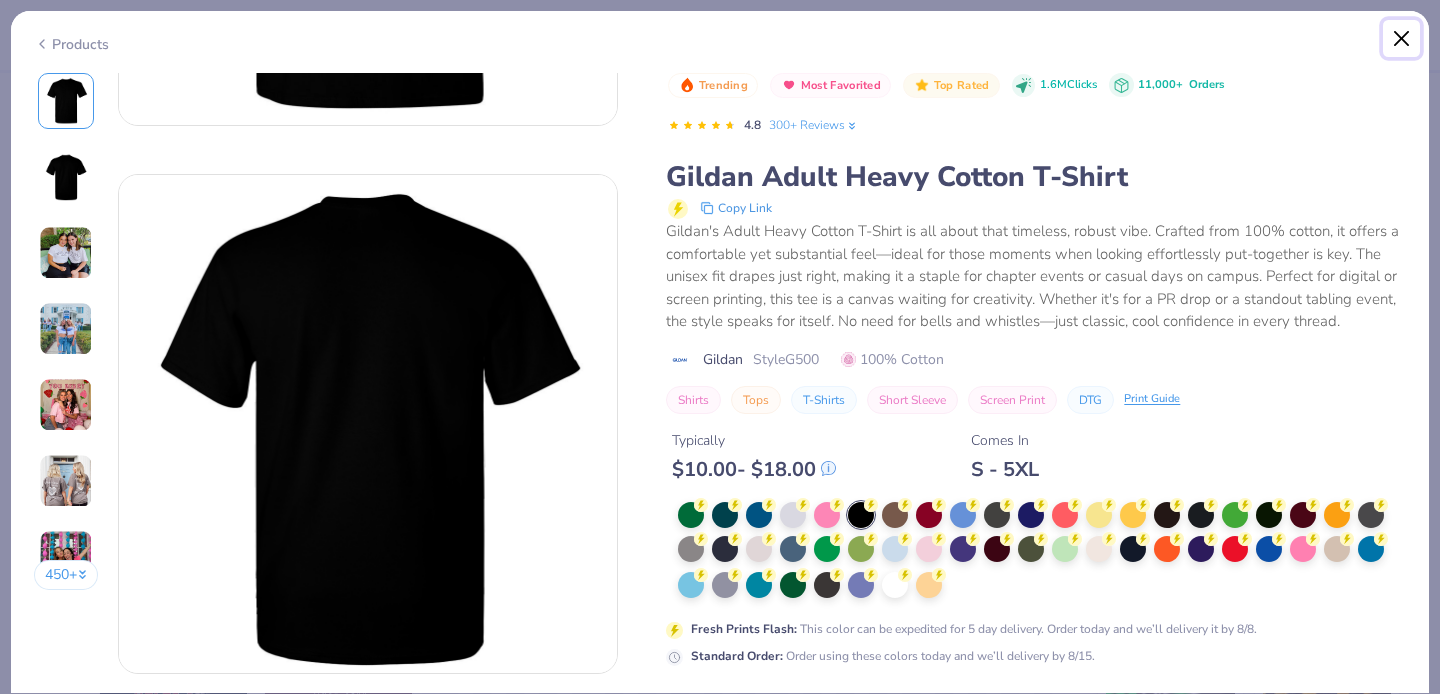 click at bounding box center (1402, 39) 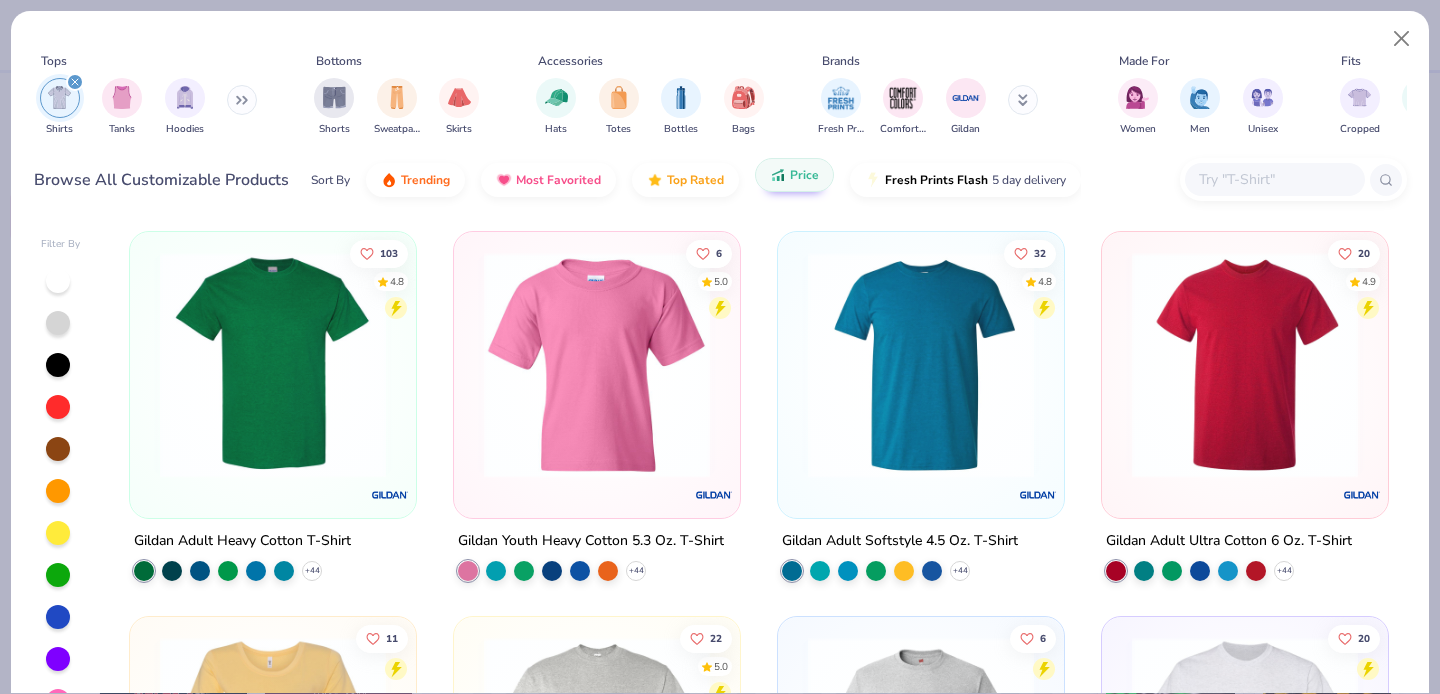 click at bounding box center [273, 365] 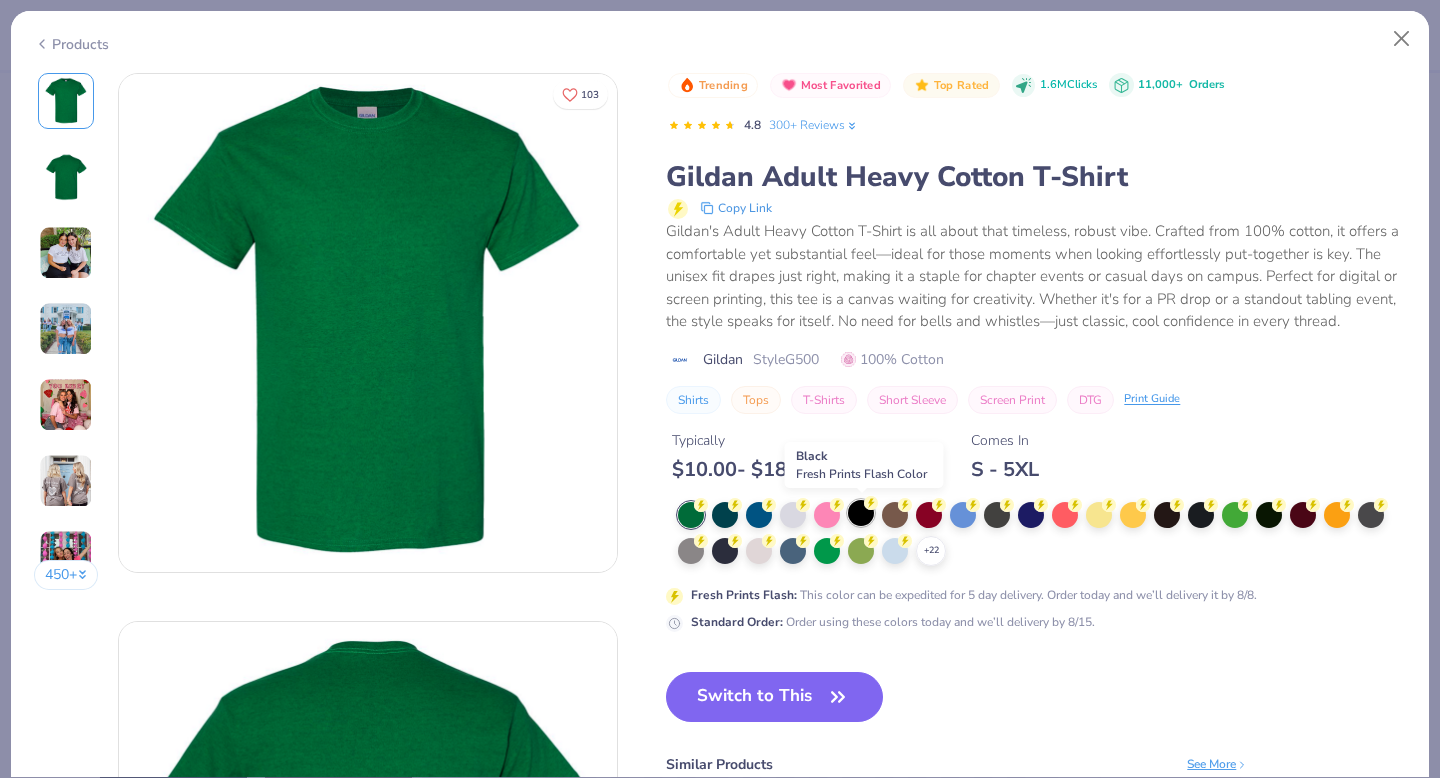 click at bounding box center (861, 513) 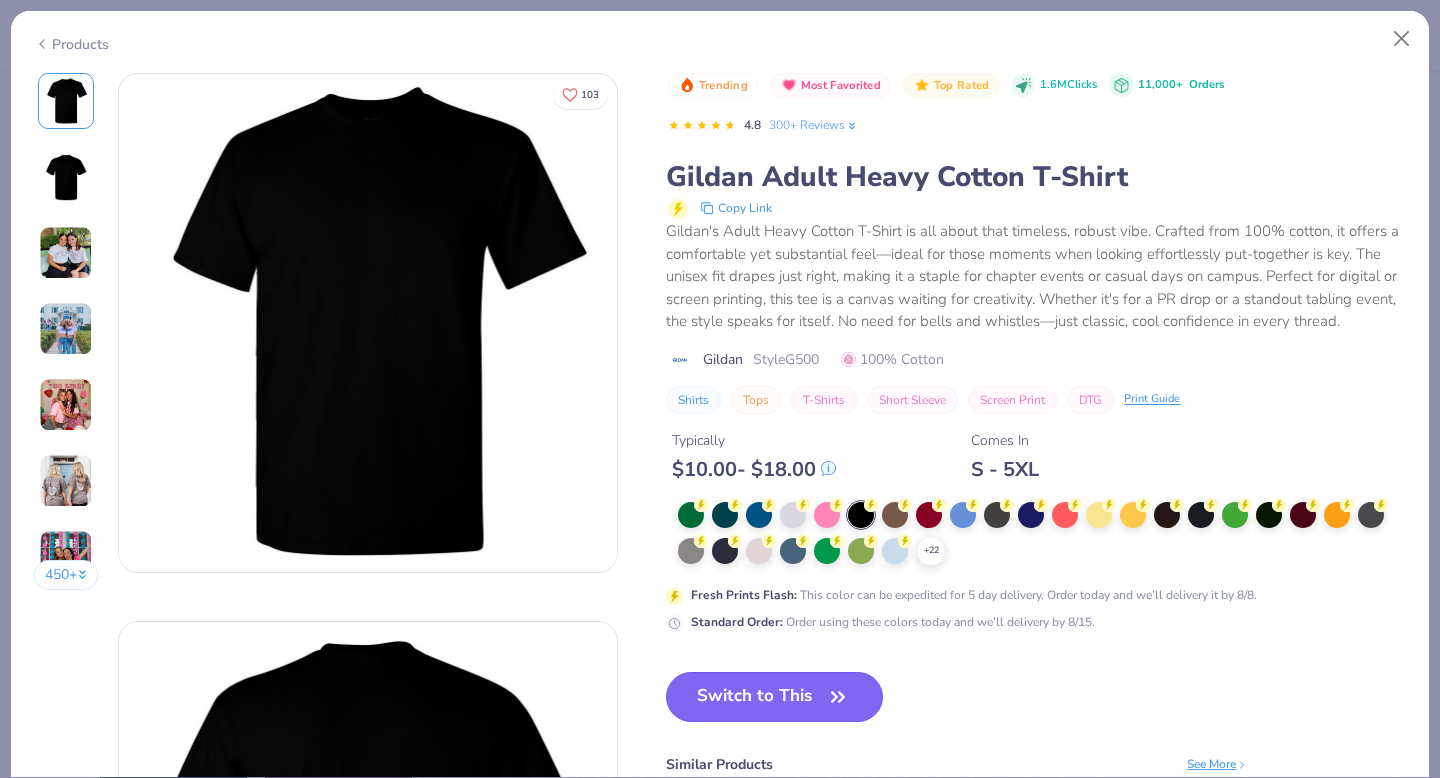 click on "Switch to This" at bounding box center [774, 697] 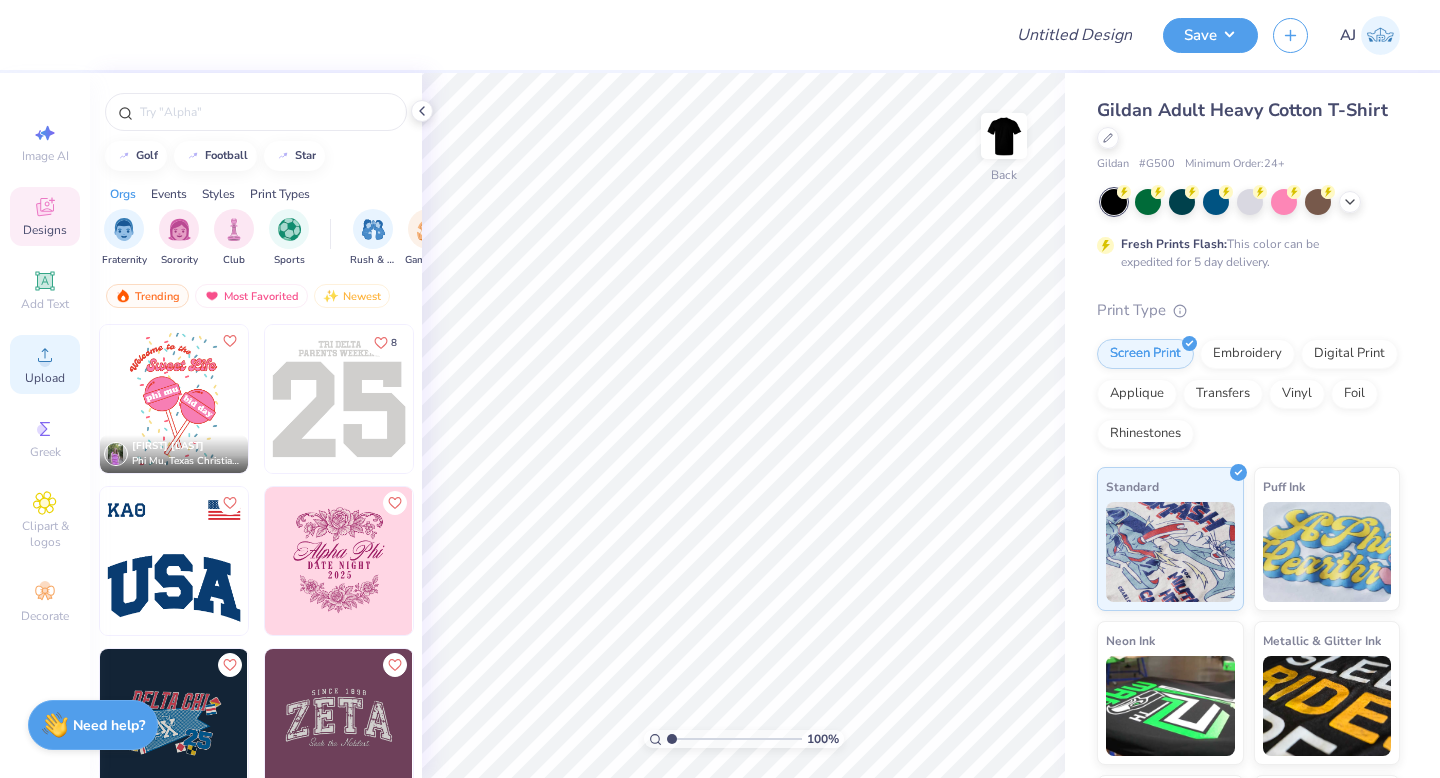 click 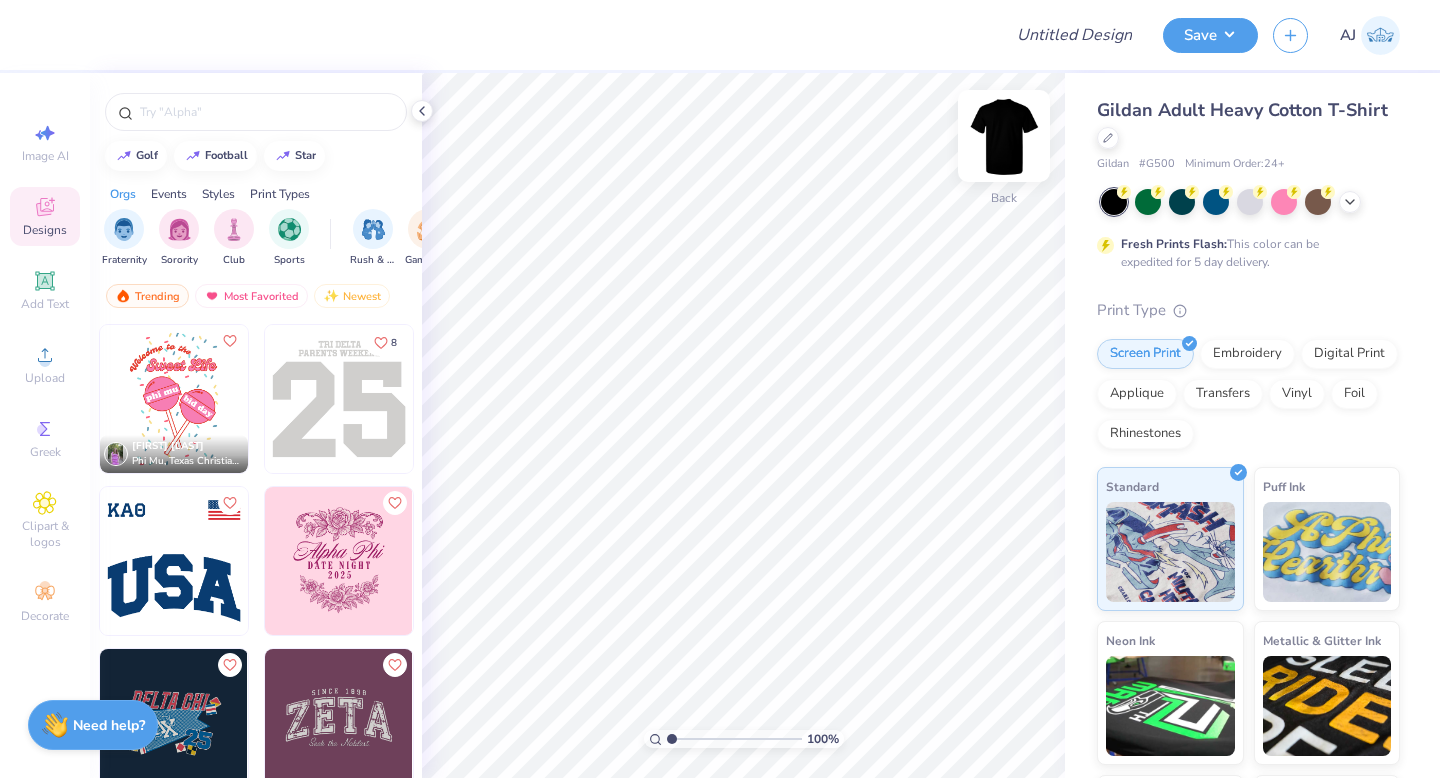 click at bounding box center (1004, 136) 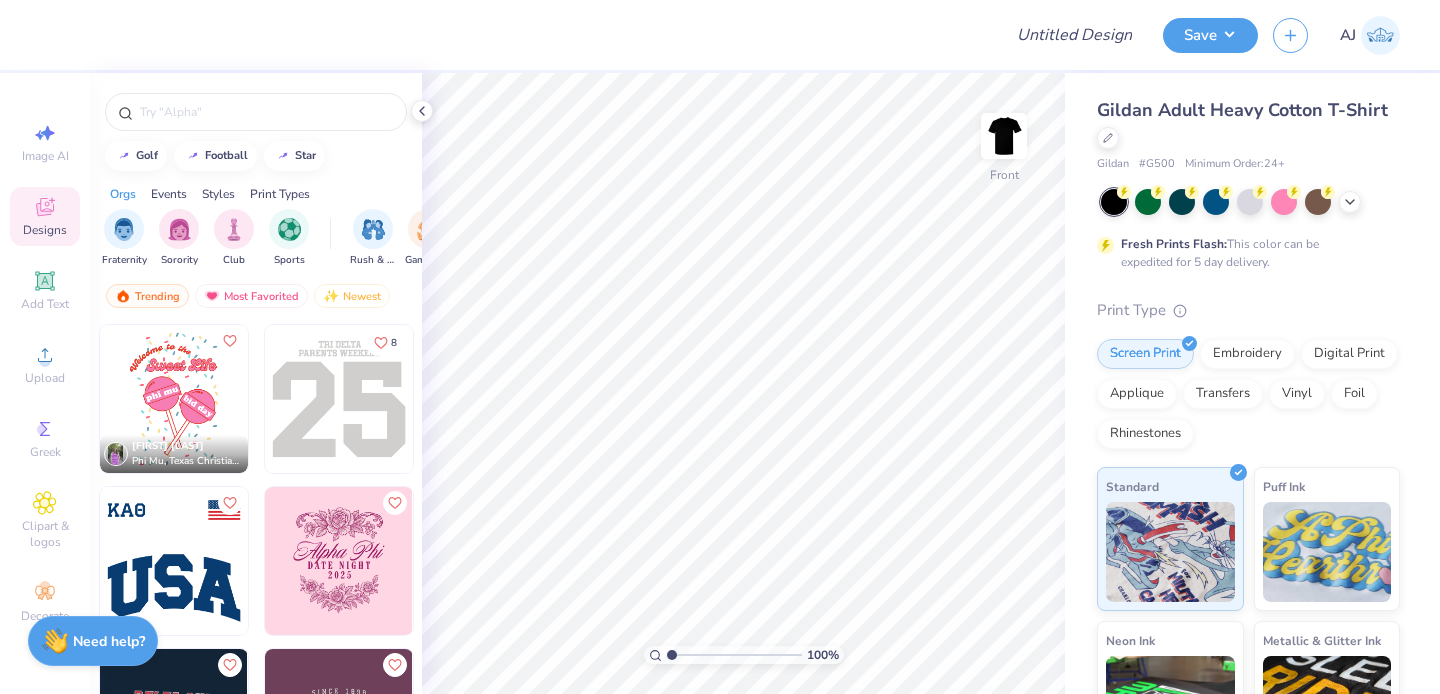 click on "Gildan Adult Heavy Cotton T-Shirt Gildan # G500 Minimum Order:  24 +   Fresh Prints Flash:  This color can be expedited for 5 day delivery. Print Type Screen Print Embroidery Digital Print Applique Transfers Vinyl Foil Rhinestones Standard Puff Ink Neon Ink Metallic   Ink Glow in the Dark Ink Water based Ink" at bounding box center [1252, 496] 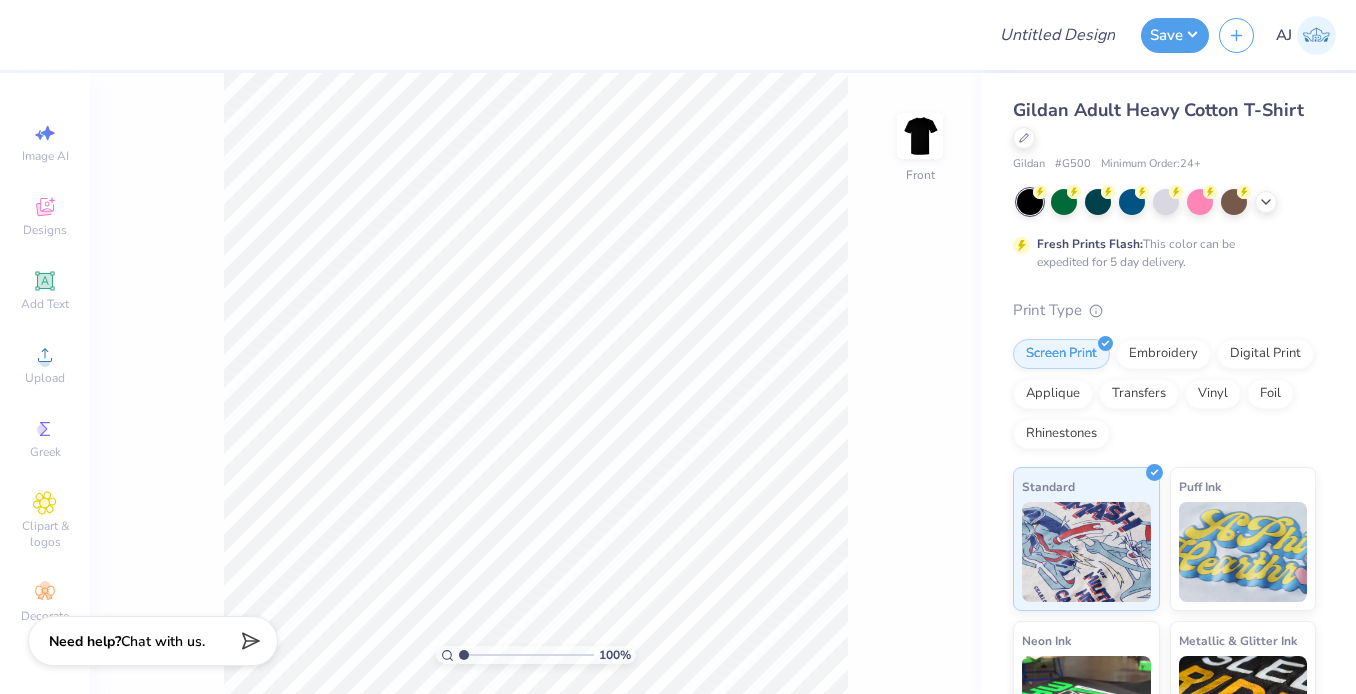 click on "Gildan Adult Heavy Cotton T-Shirt" at bounding box center [1158, 110] 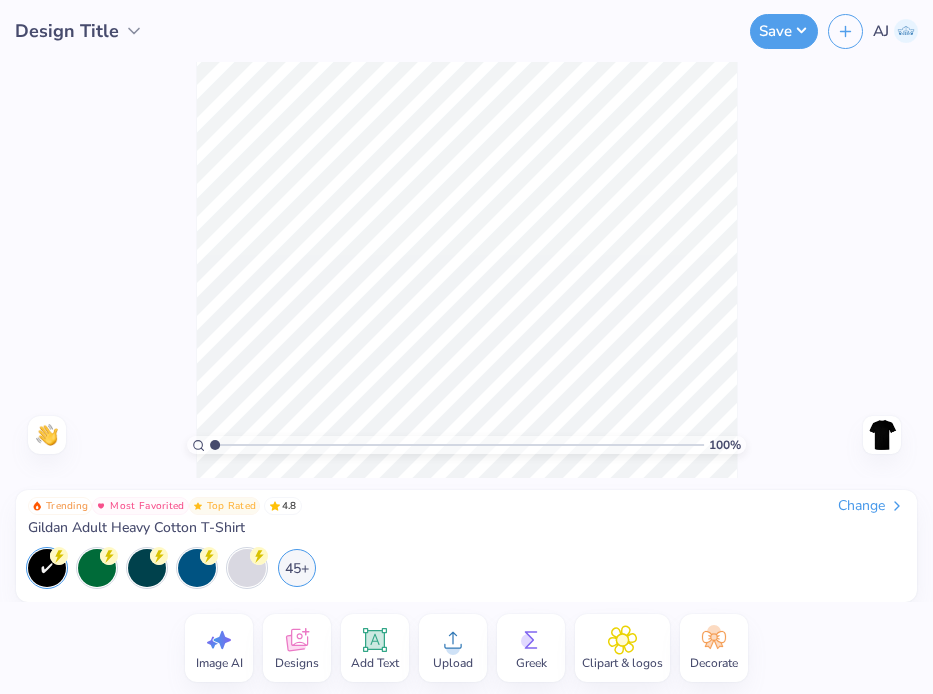 click 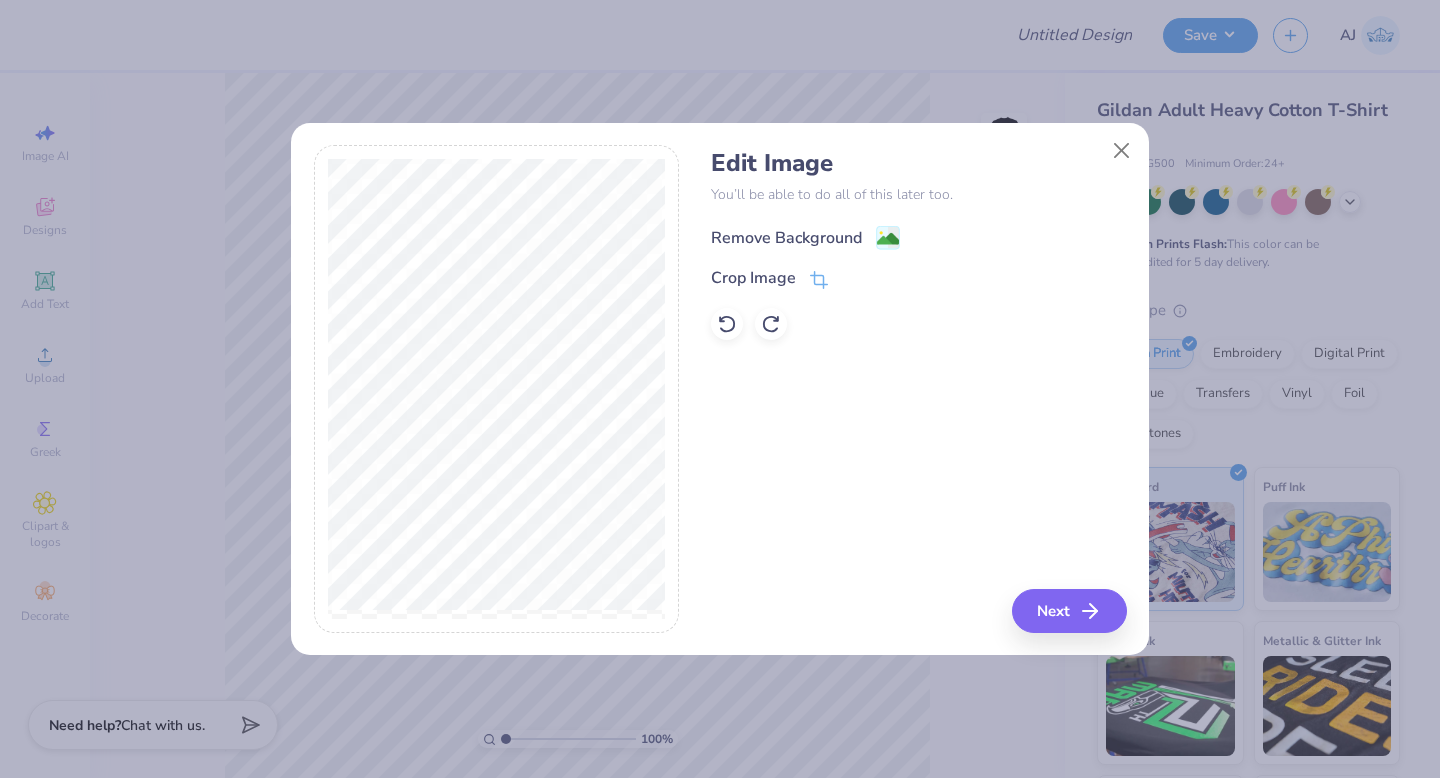 click 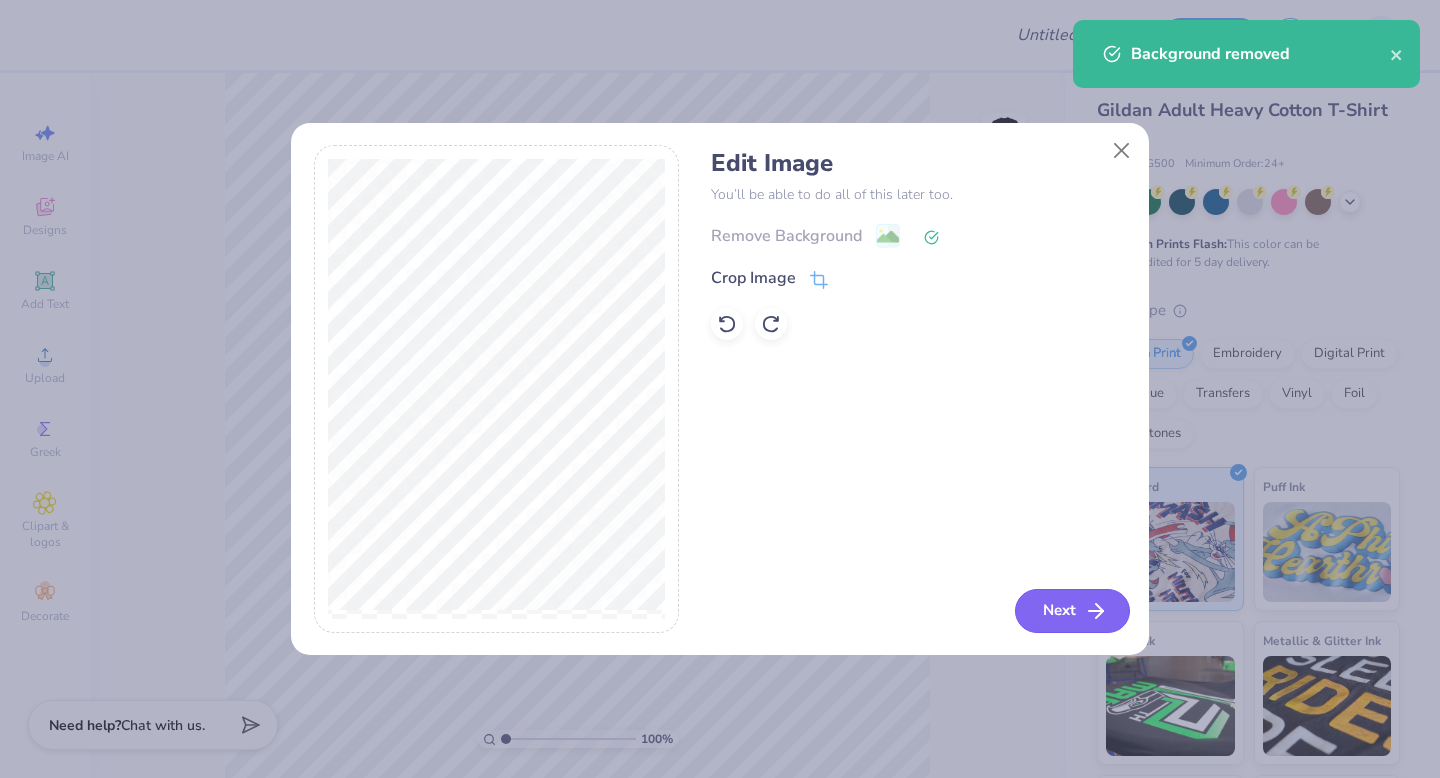 click on "Next" at bounding box center [1072, 611] 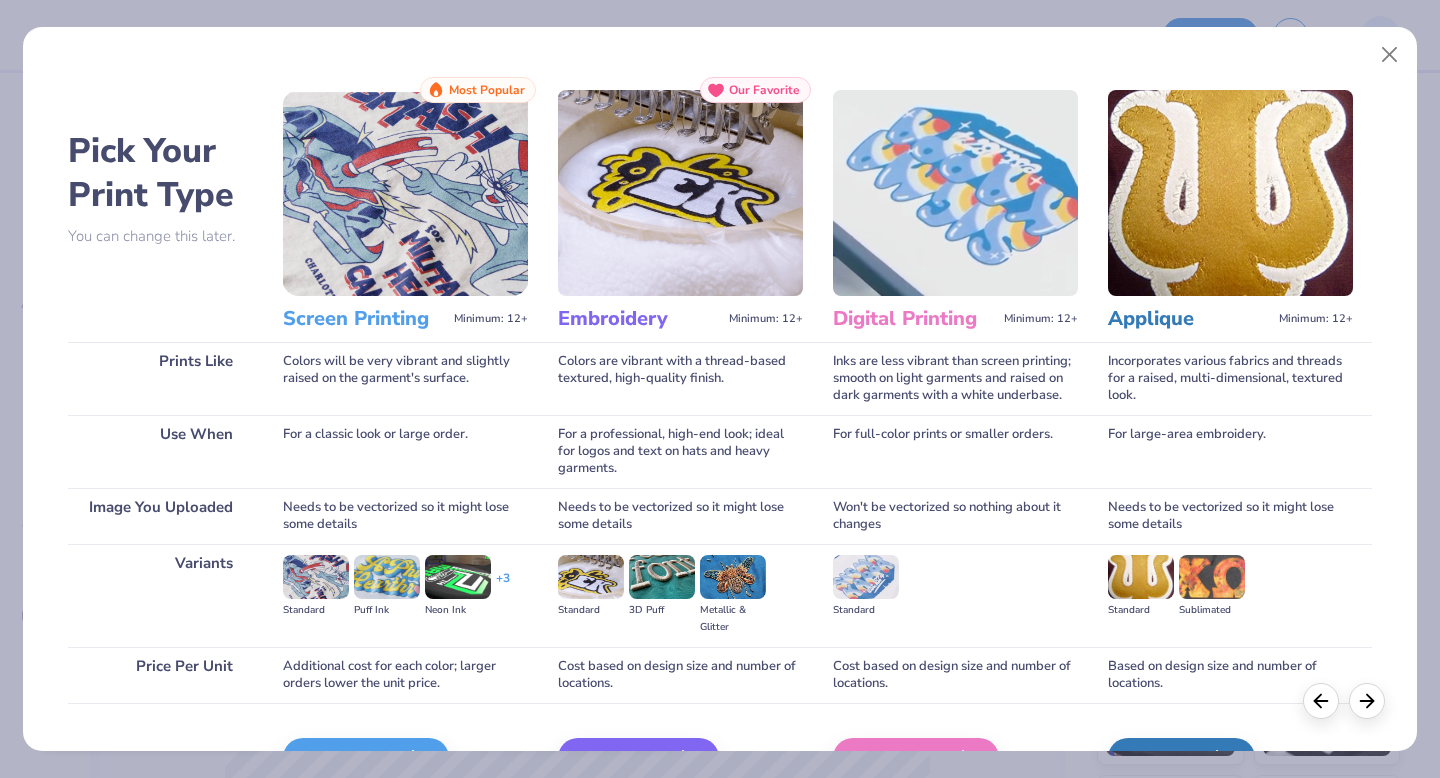 click at bounding box center (405, 193) 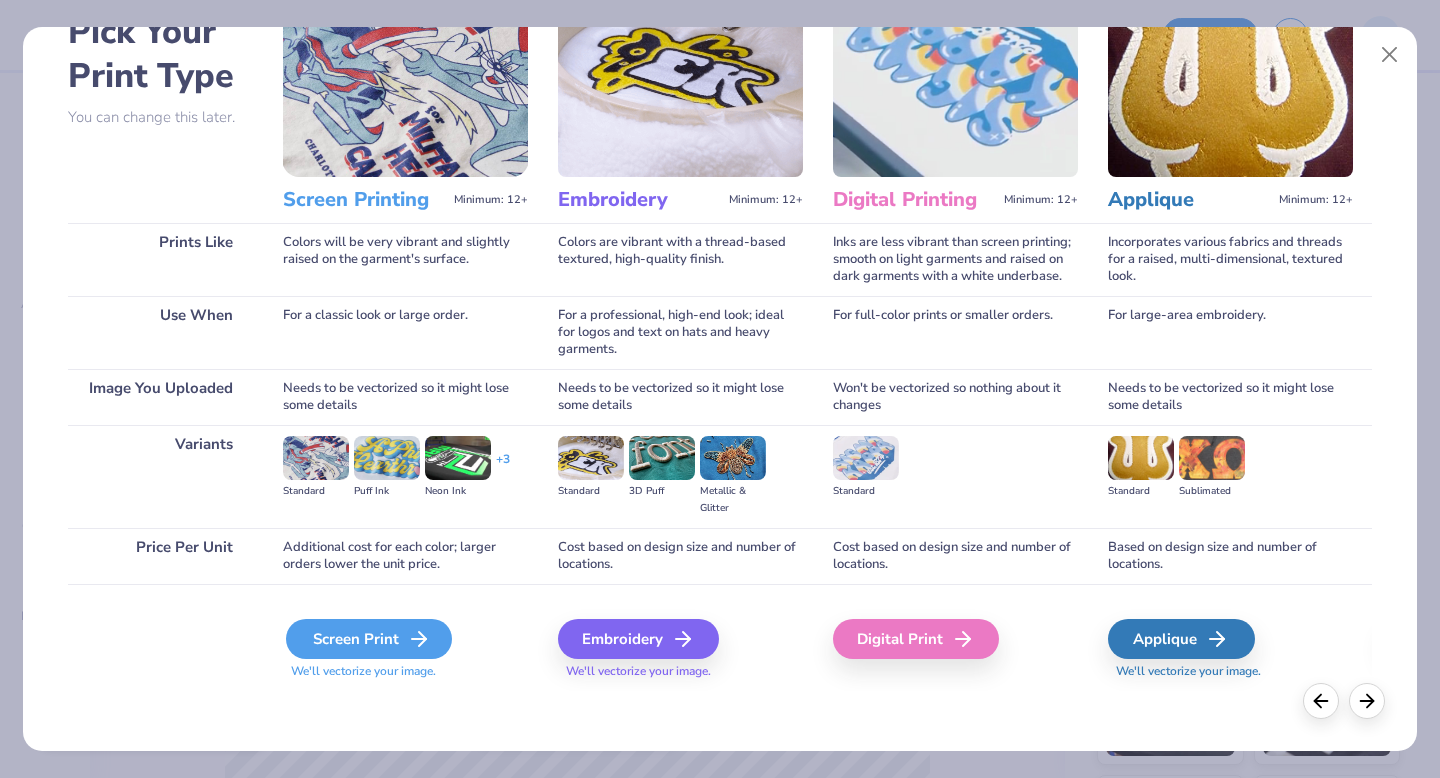 click on "Screen Print" at bounding box center (369, 639) 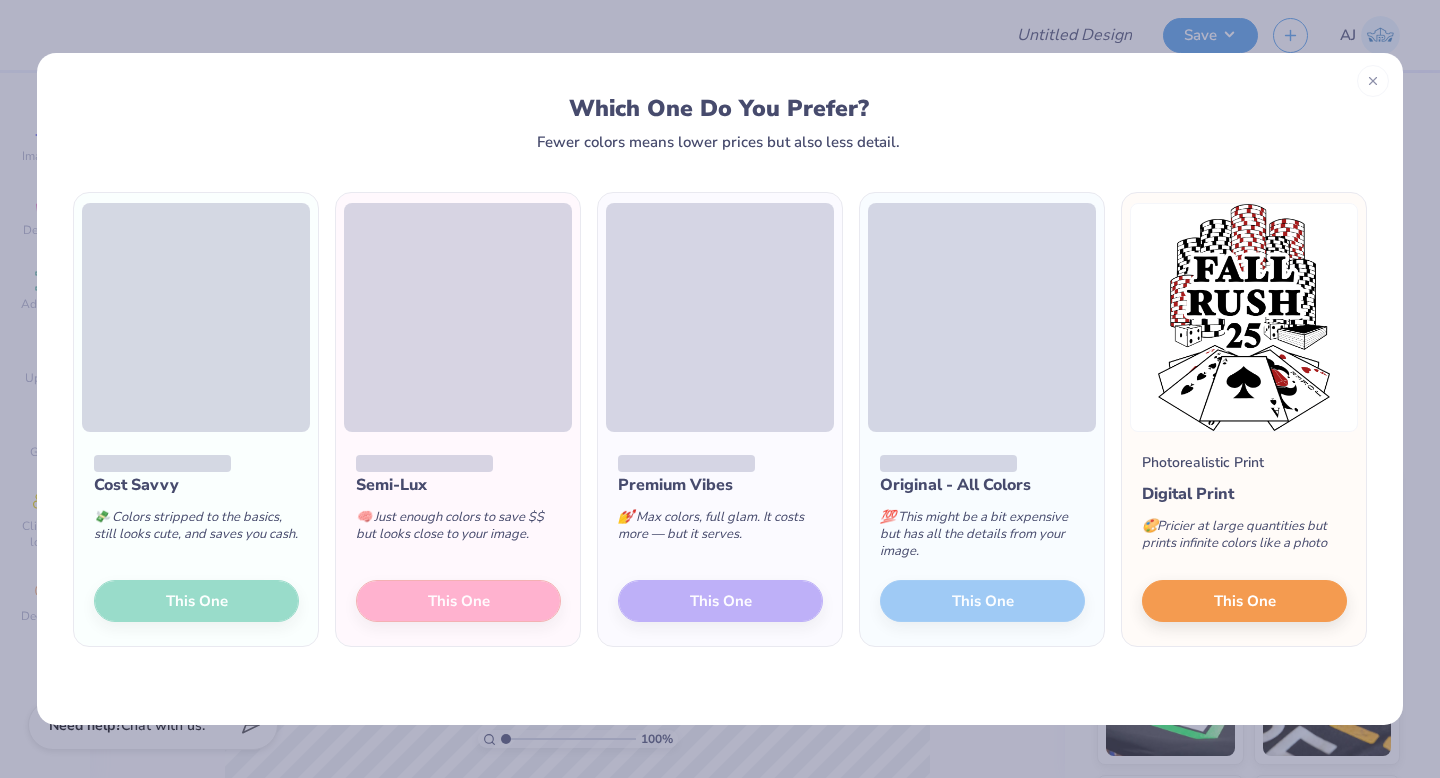 scroll, scrollTop: 0, scrollLeft: 0, axis: both 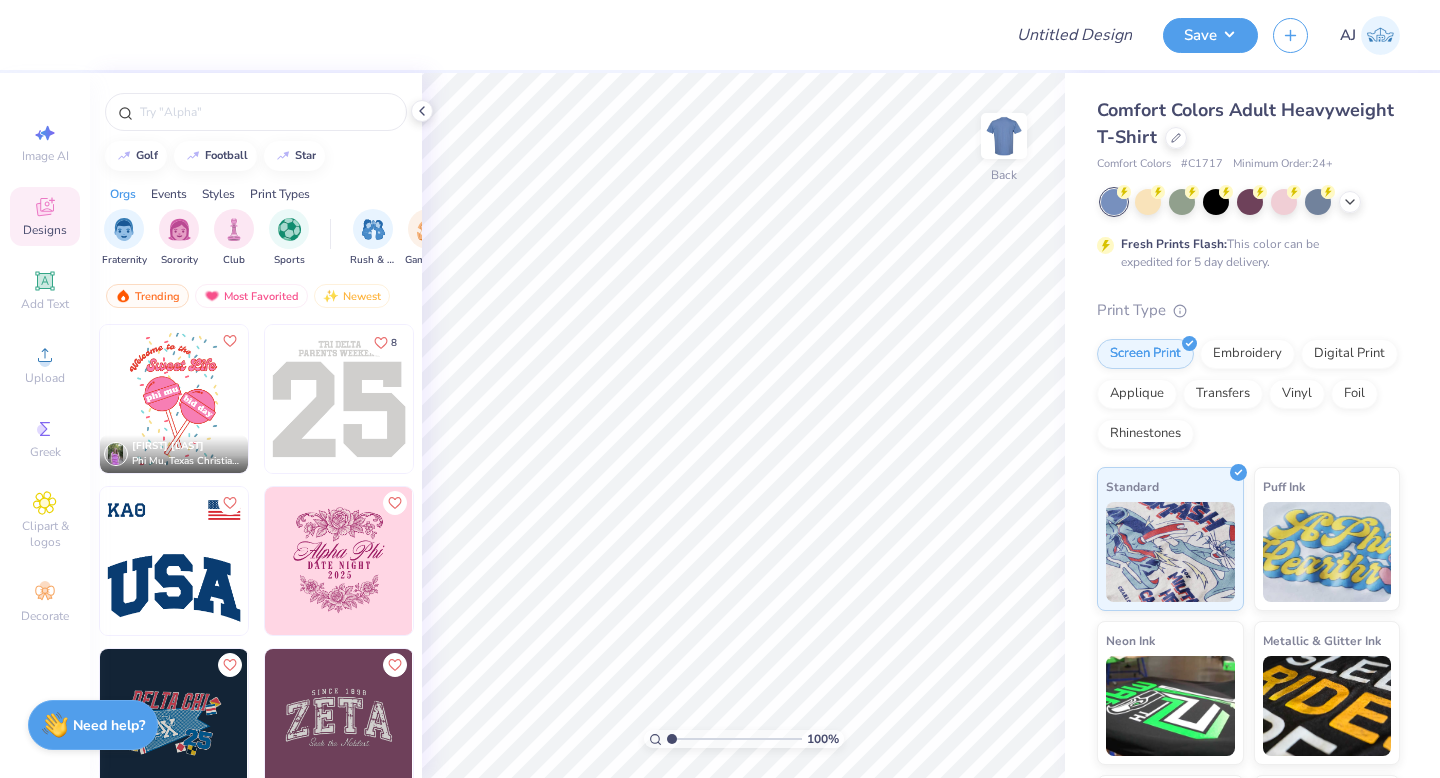click on "Comfort Colors Adult Heavyweight T-Shirt Comfort Colors # C1717 Minimum Order:  24 +" at bounding box center [1248, 135] 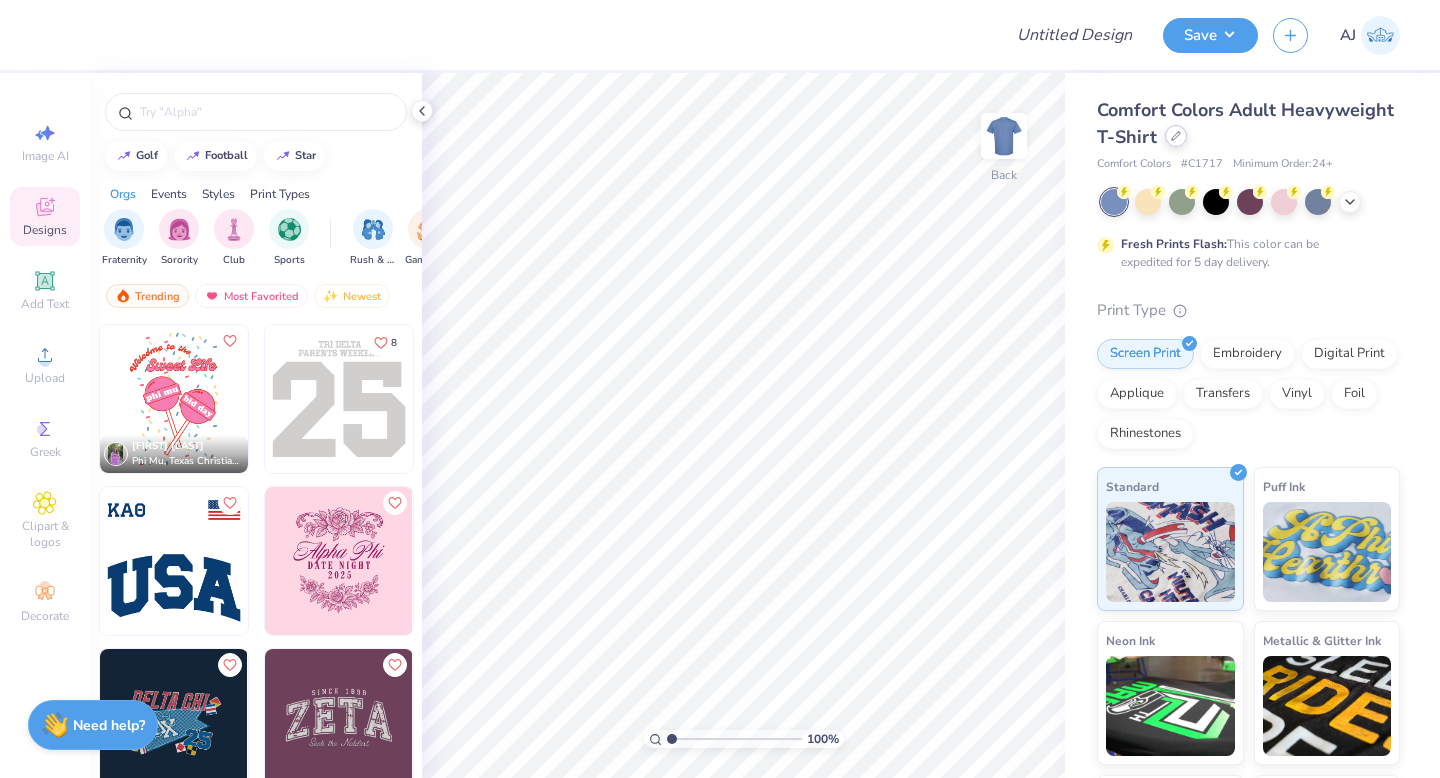 click at bounding box center [1176, 136] 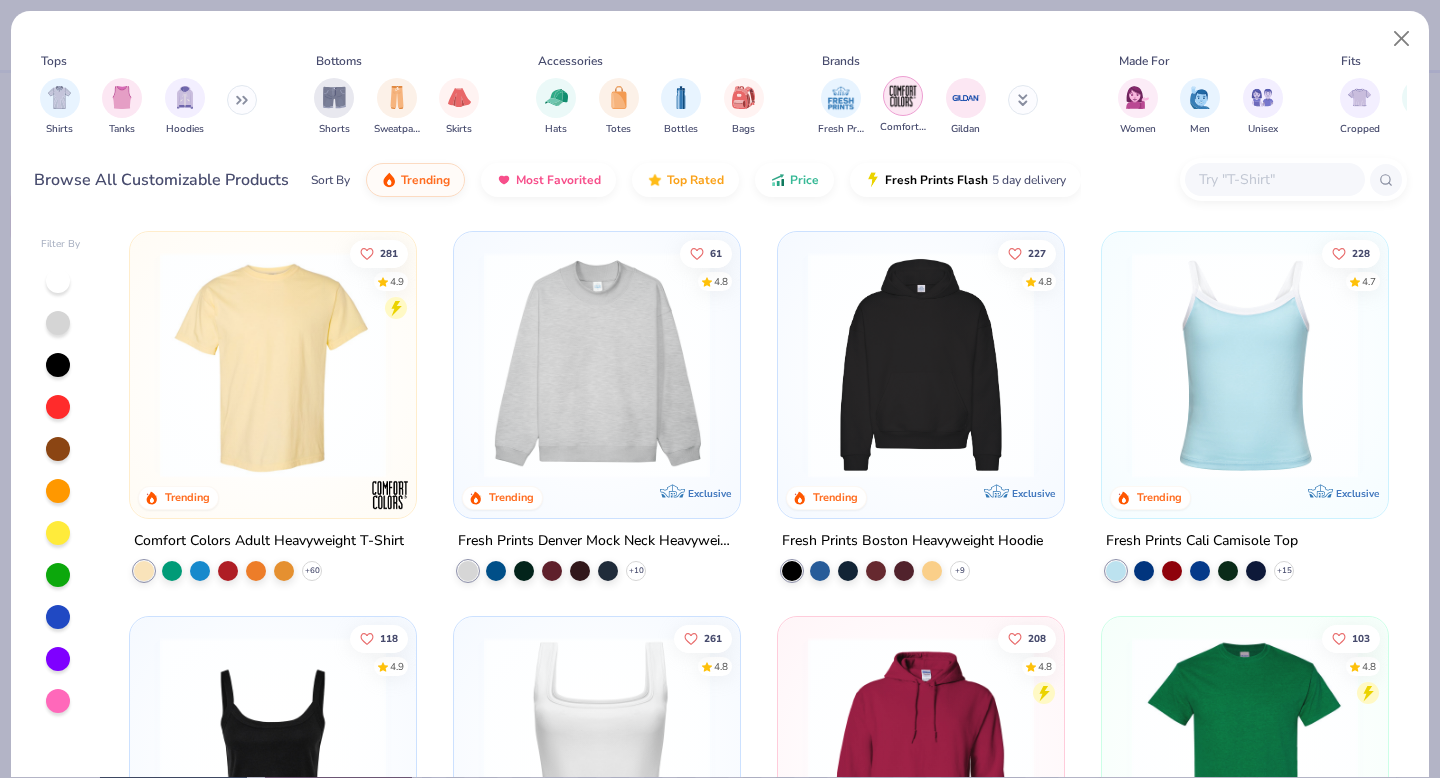 click at bounding box center (903, 96) 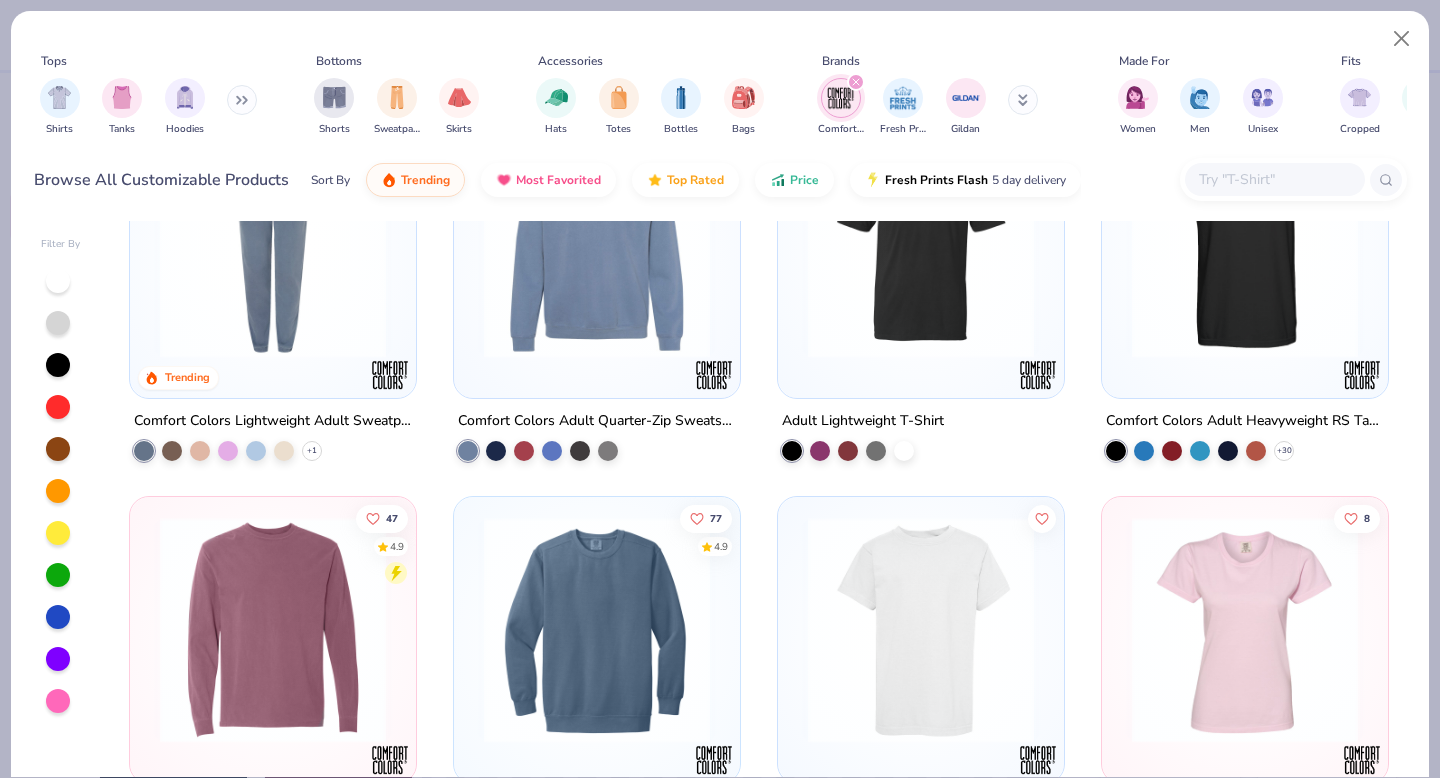 scroll, scrollTop: 0, scrollLeft: 0, axis: both 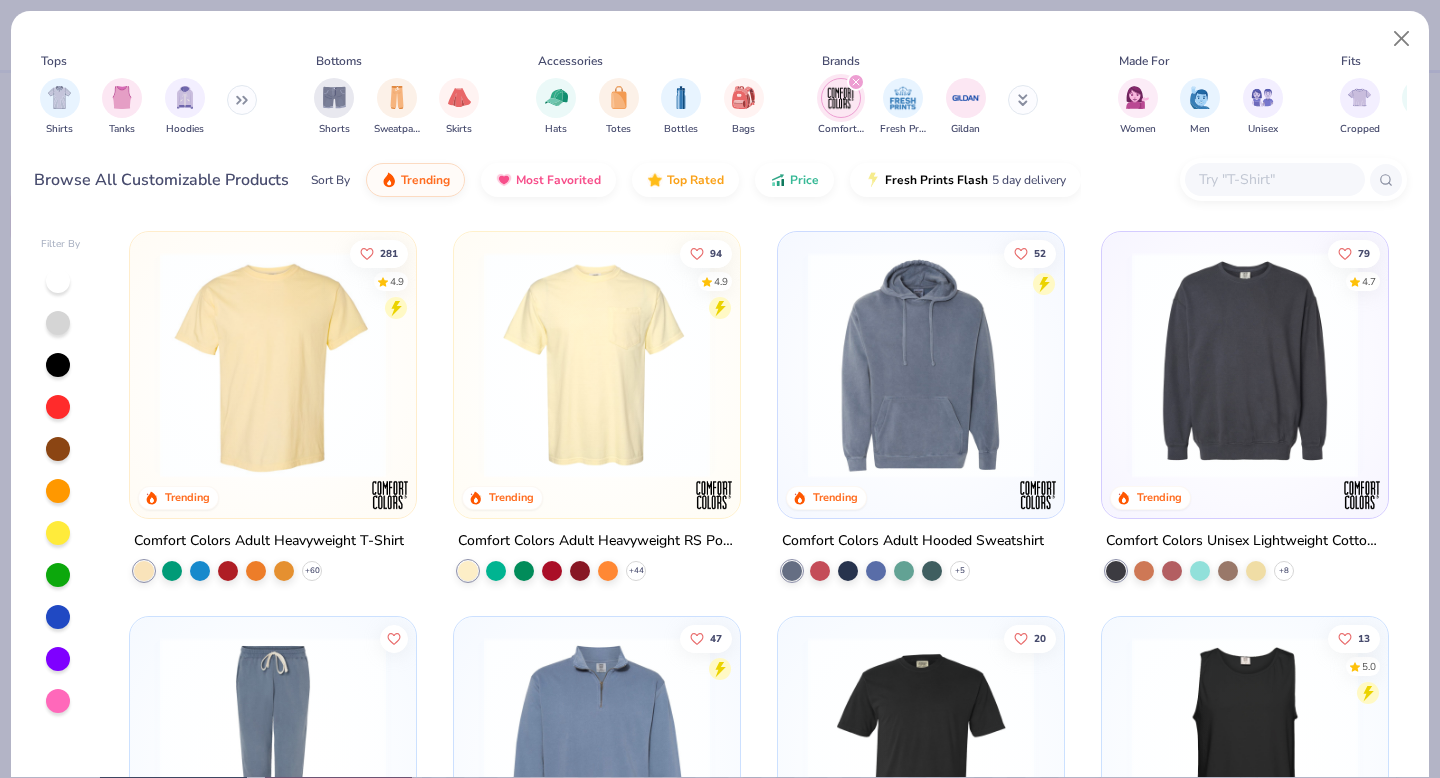 click at bounding box center (242, 100) 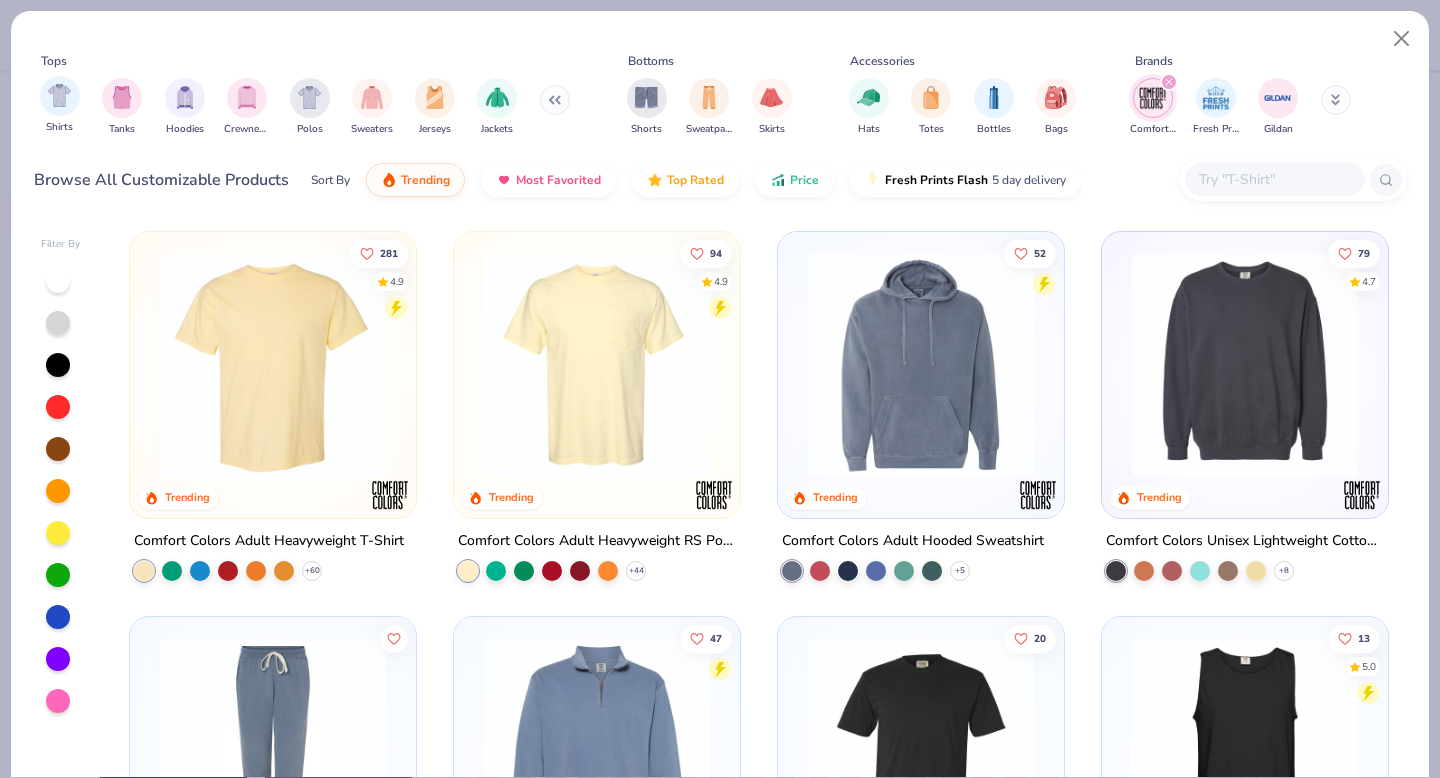 click on "Shirts" at bounding box center [60, 105] 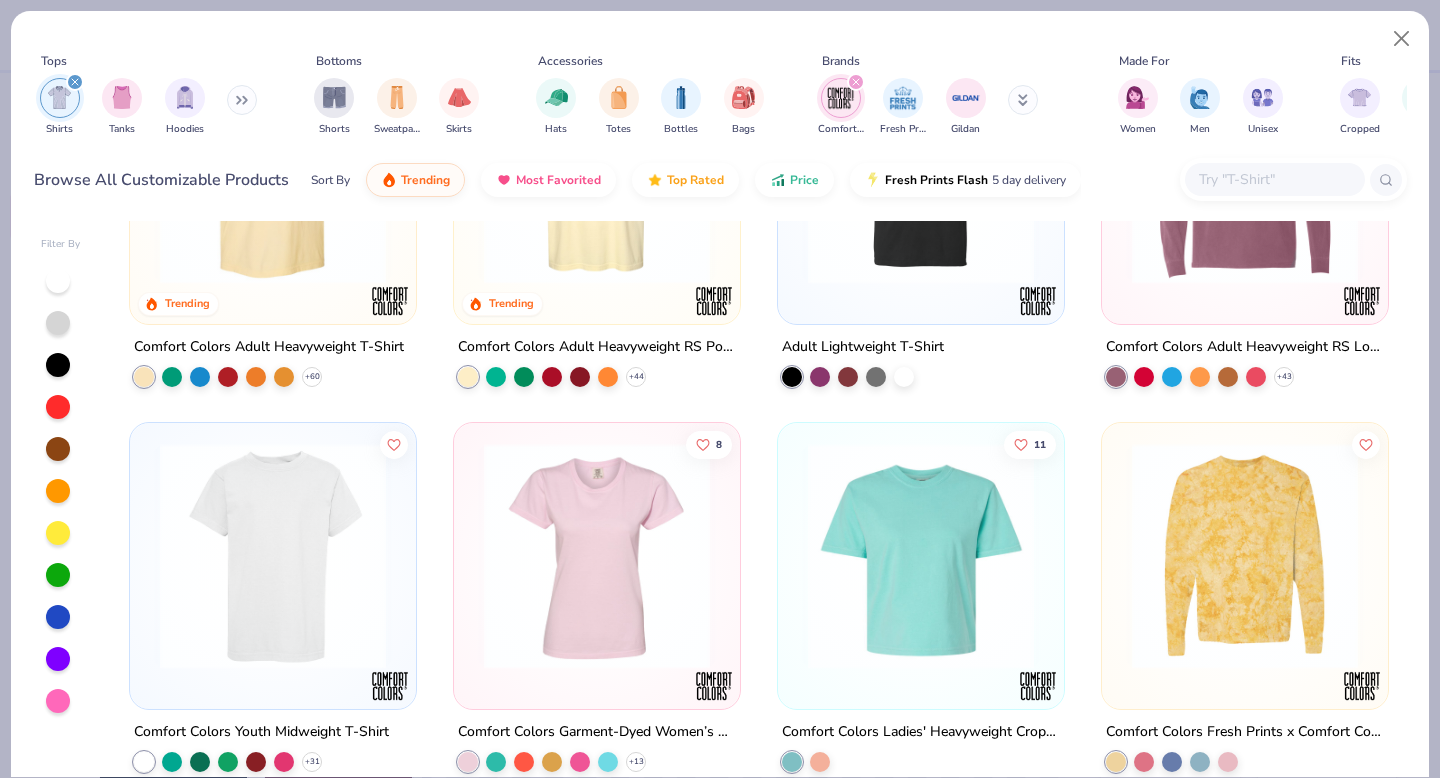 scroll, scrollTop: 0, scrollLeft: 0, axis: both 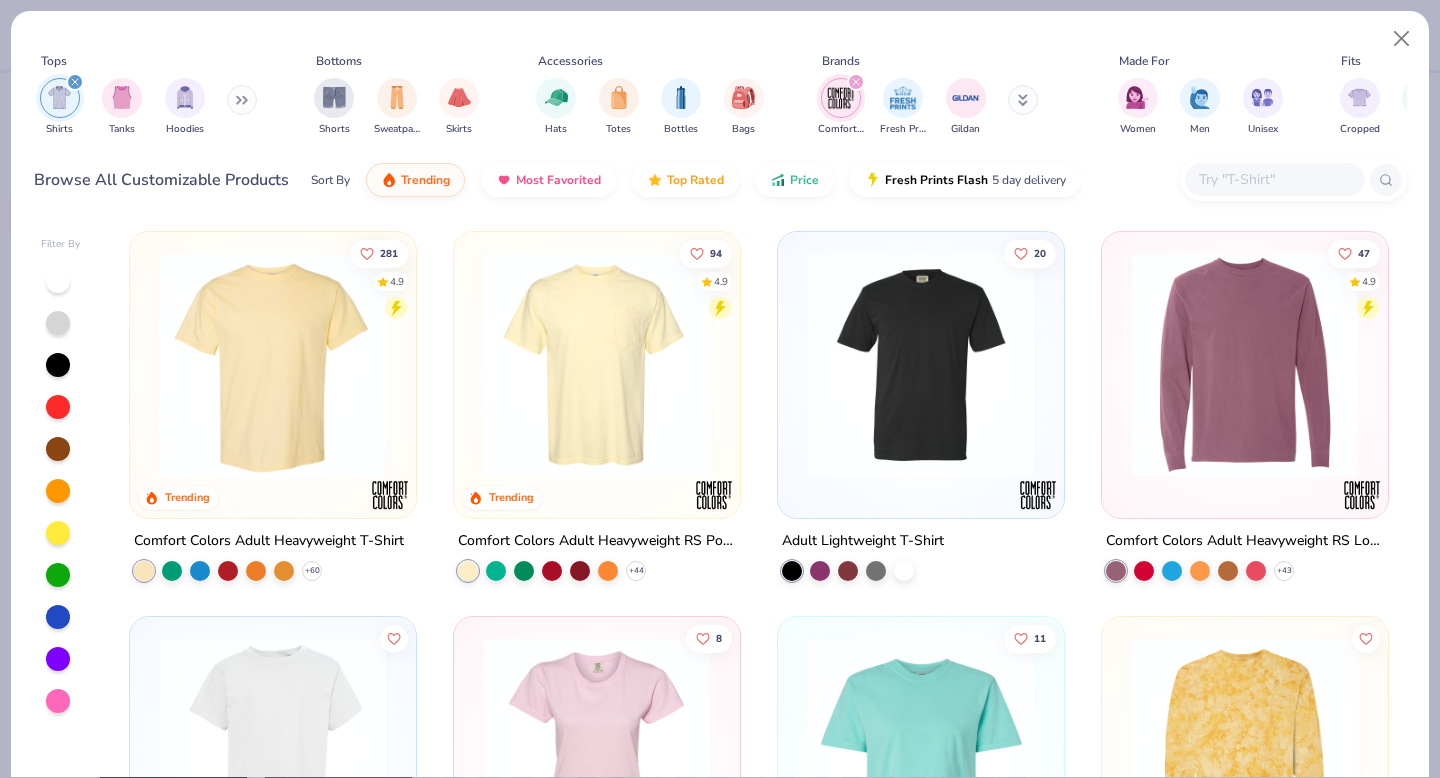 click at bounding box center [1274, 179] 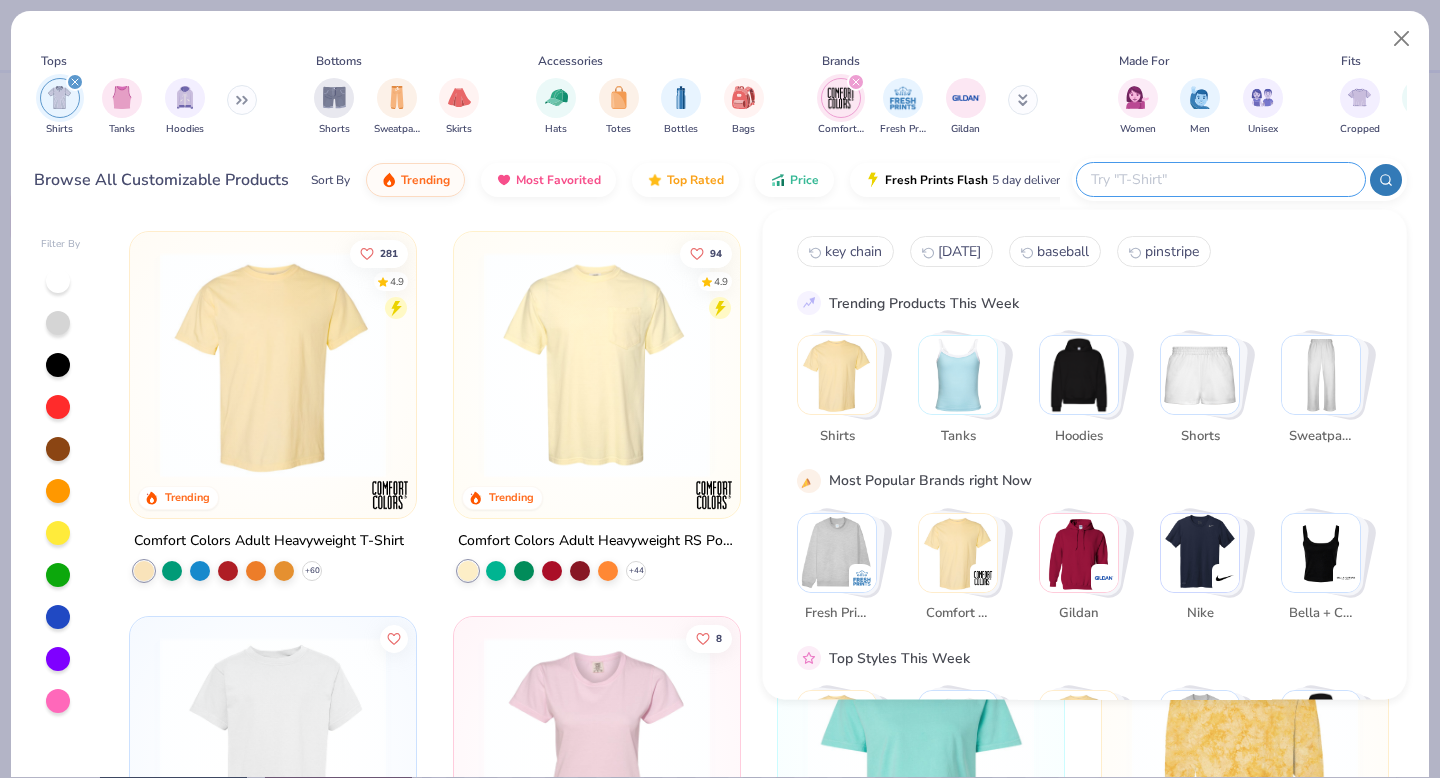 click on "Tops Shirts Tanks Hoodies Bottoms Shorts Sweatpants Skirts Accessories Hats Totes Bottles Bags Brands Comfort Colors Fresh Prints Gildan Made For Women Men Unisex Fits Cropped Slim Regular Oversized Styles Classic Sportswear Athleisure Minimums 12-17 18-23 24-35 Print Types Guide Embroidery Screen Print Digital Print Browse All Customizable Products Sort By Trending Most Favorited Top Rated Price Fresh Prints Flash 5 day delivery" at bounding box center (720, 113) 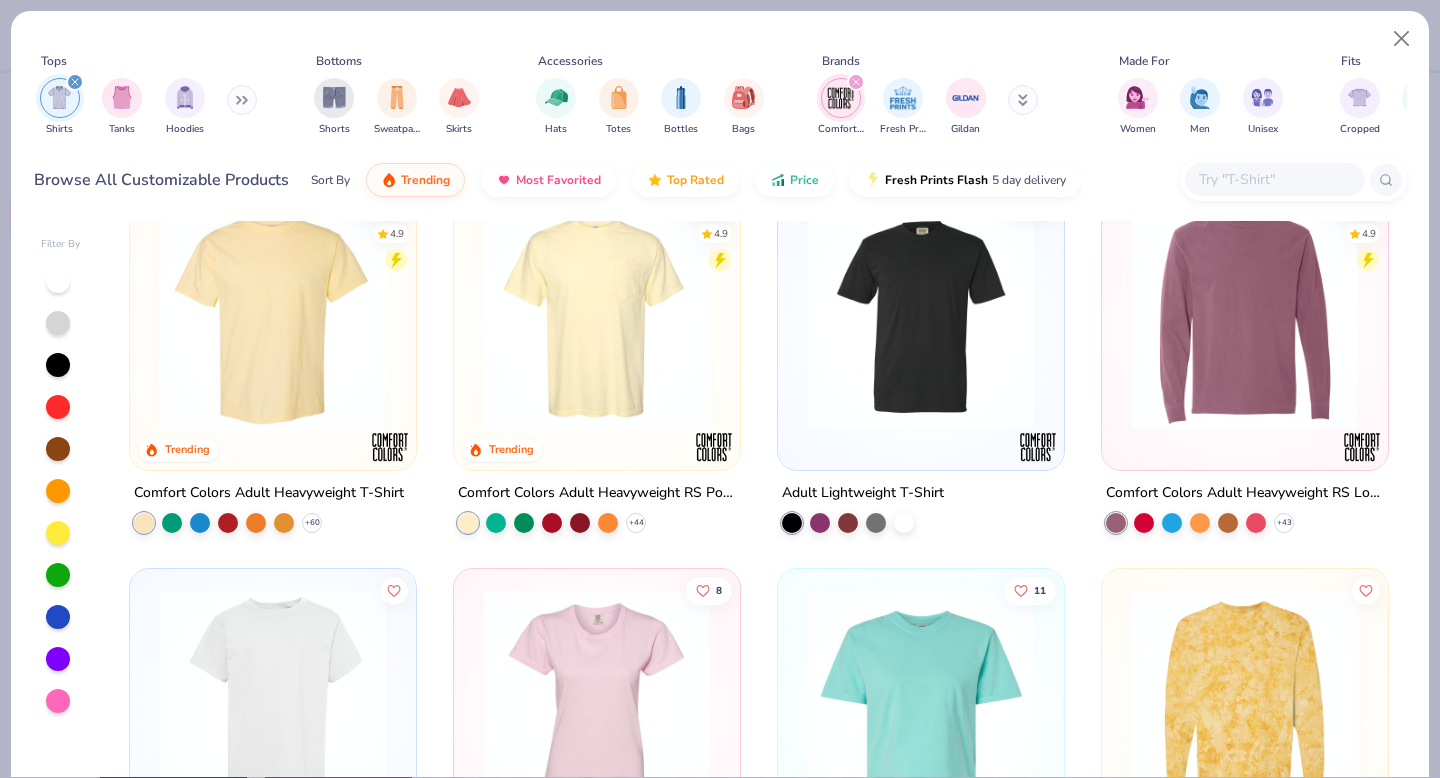 scroll, scrollTop: 0, scrollLeft: 0, axis: both 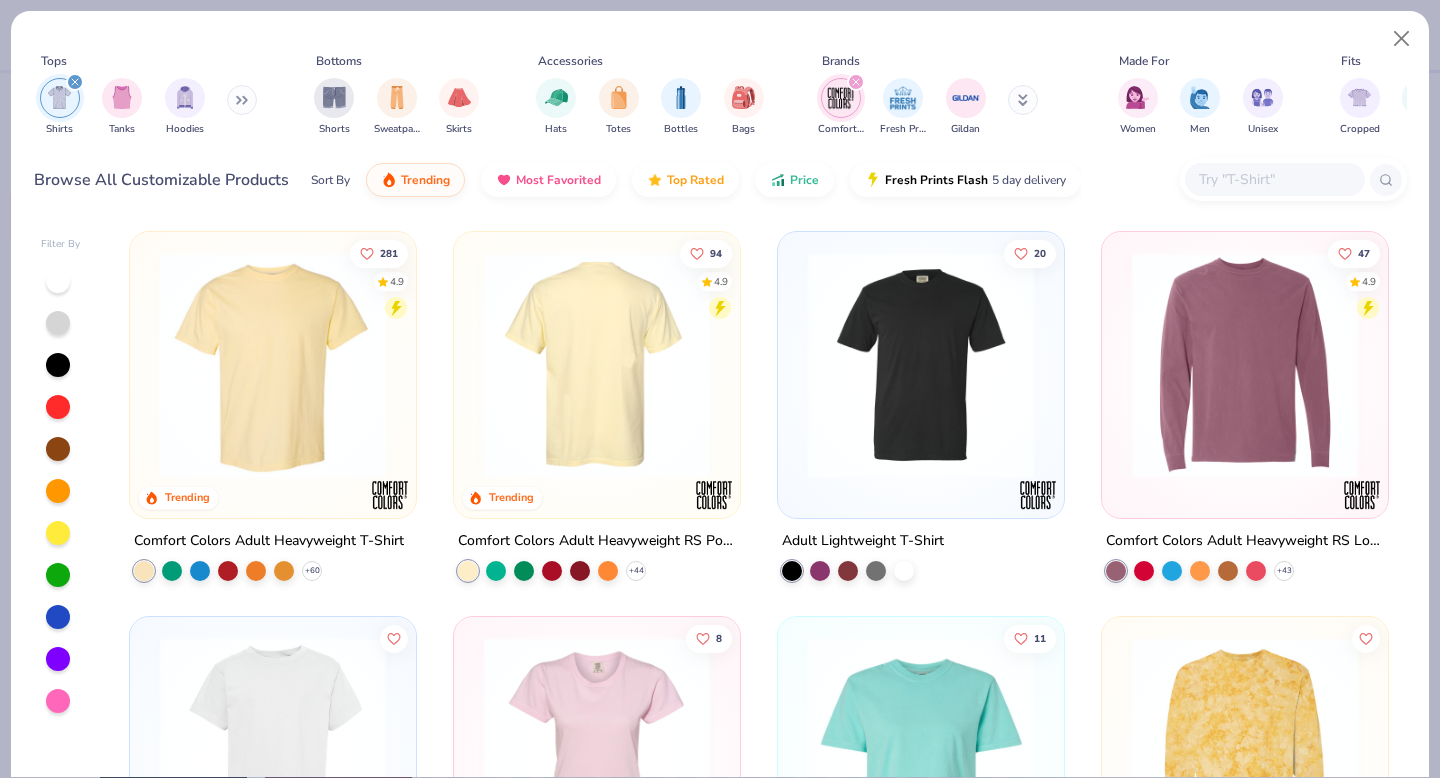 click at bounding box center [597, 365] 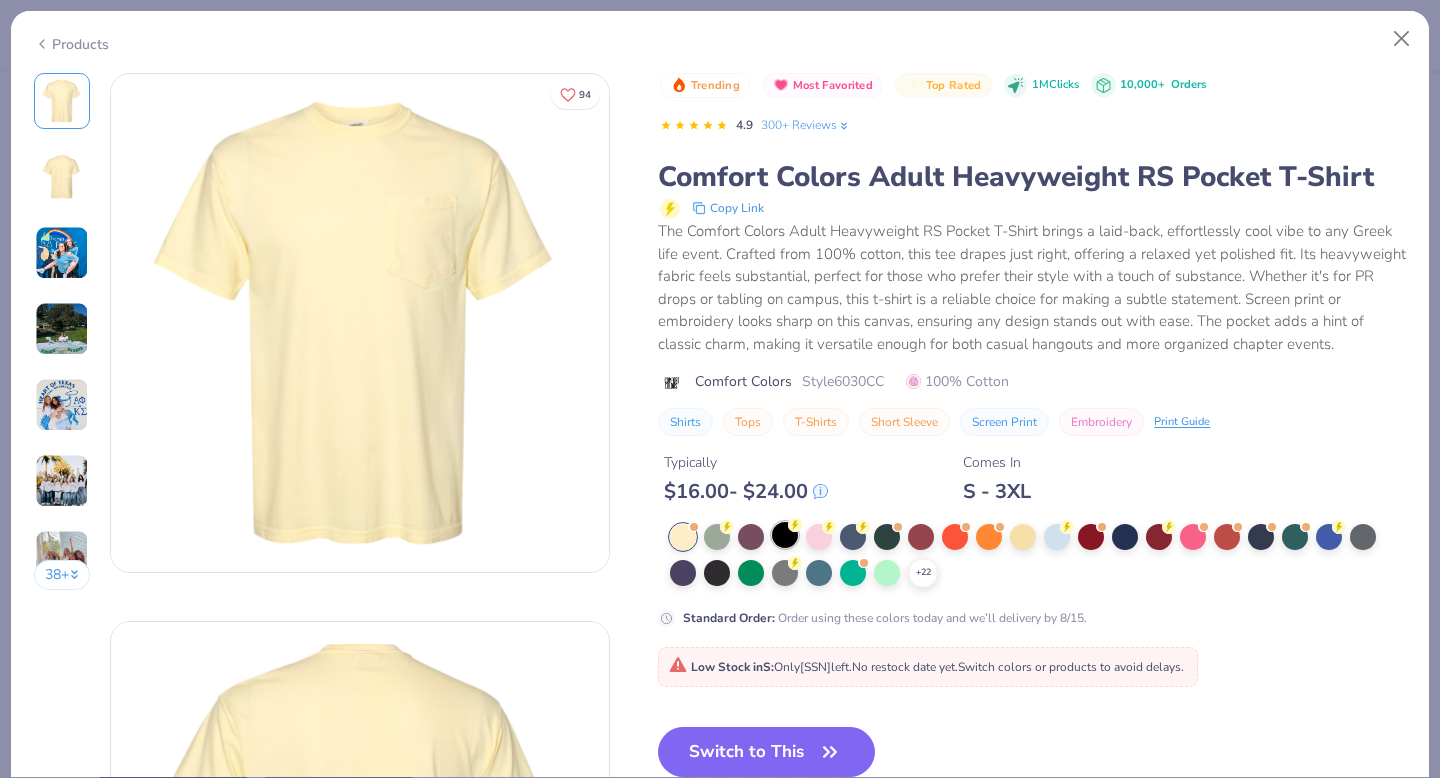 click at bounding box center (785, 535) 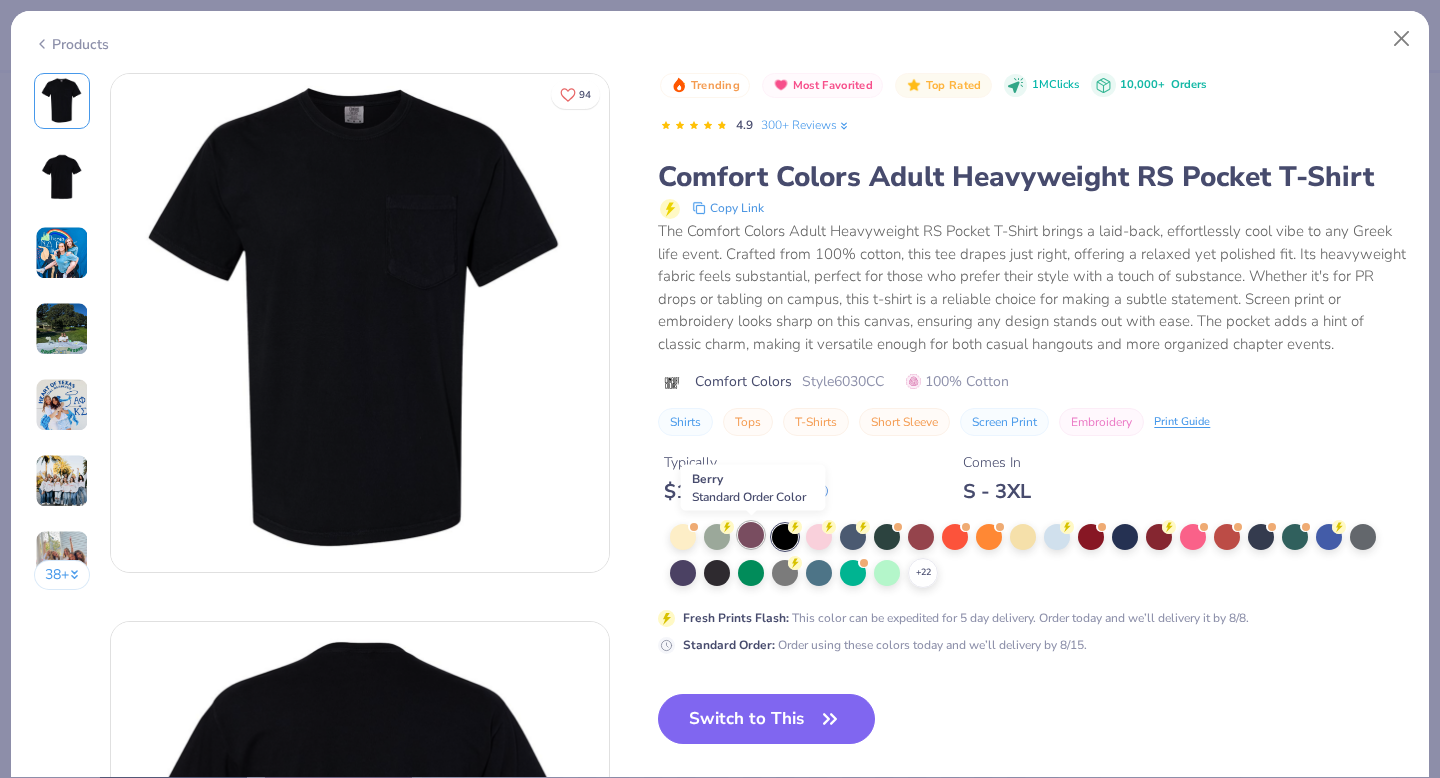 click at bounding box center [751, 535] 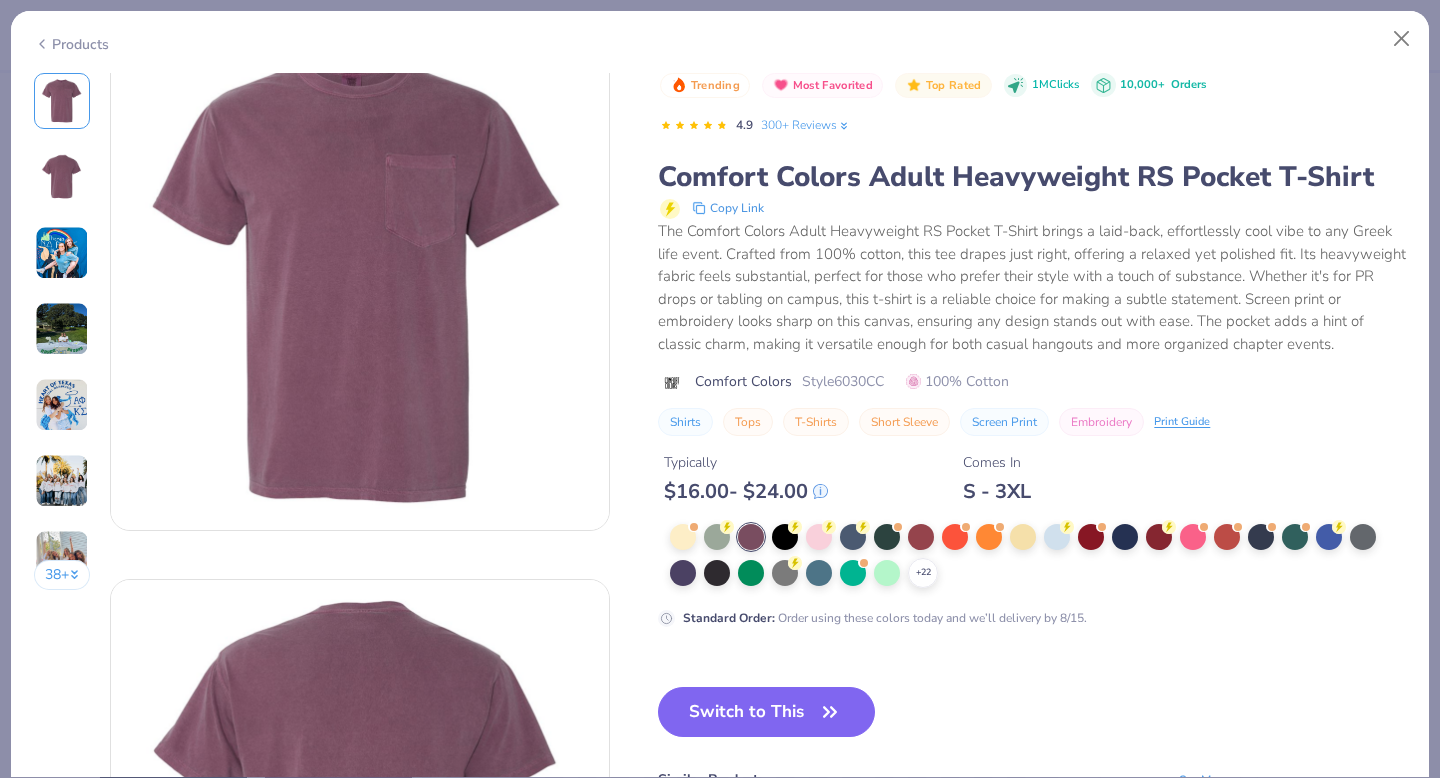 scroll, scrollTop: 0, scrollLeft: 0, axis: both 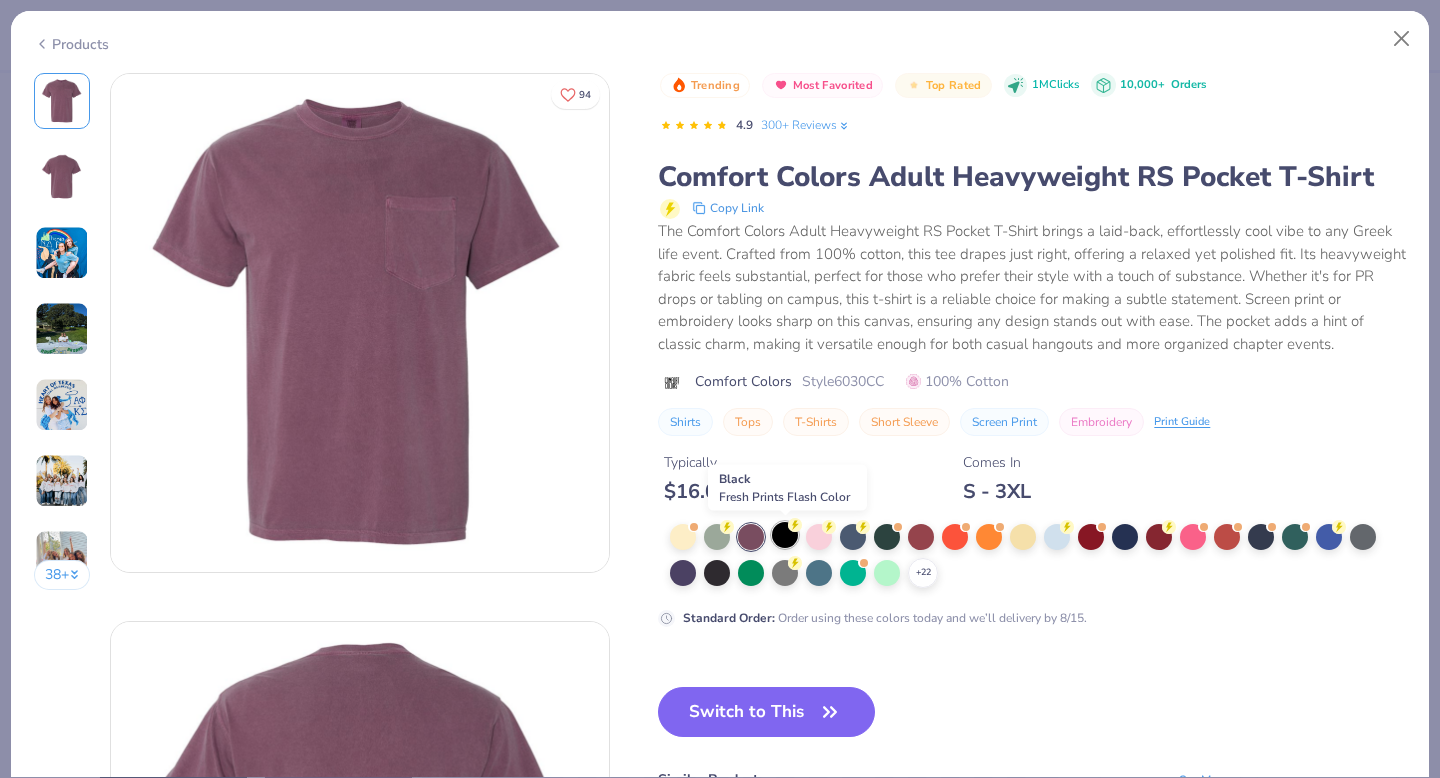 click at bounding box center (785, 535) 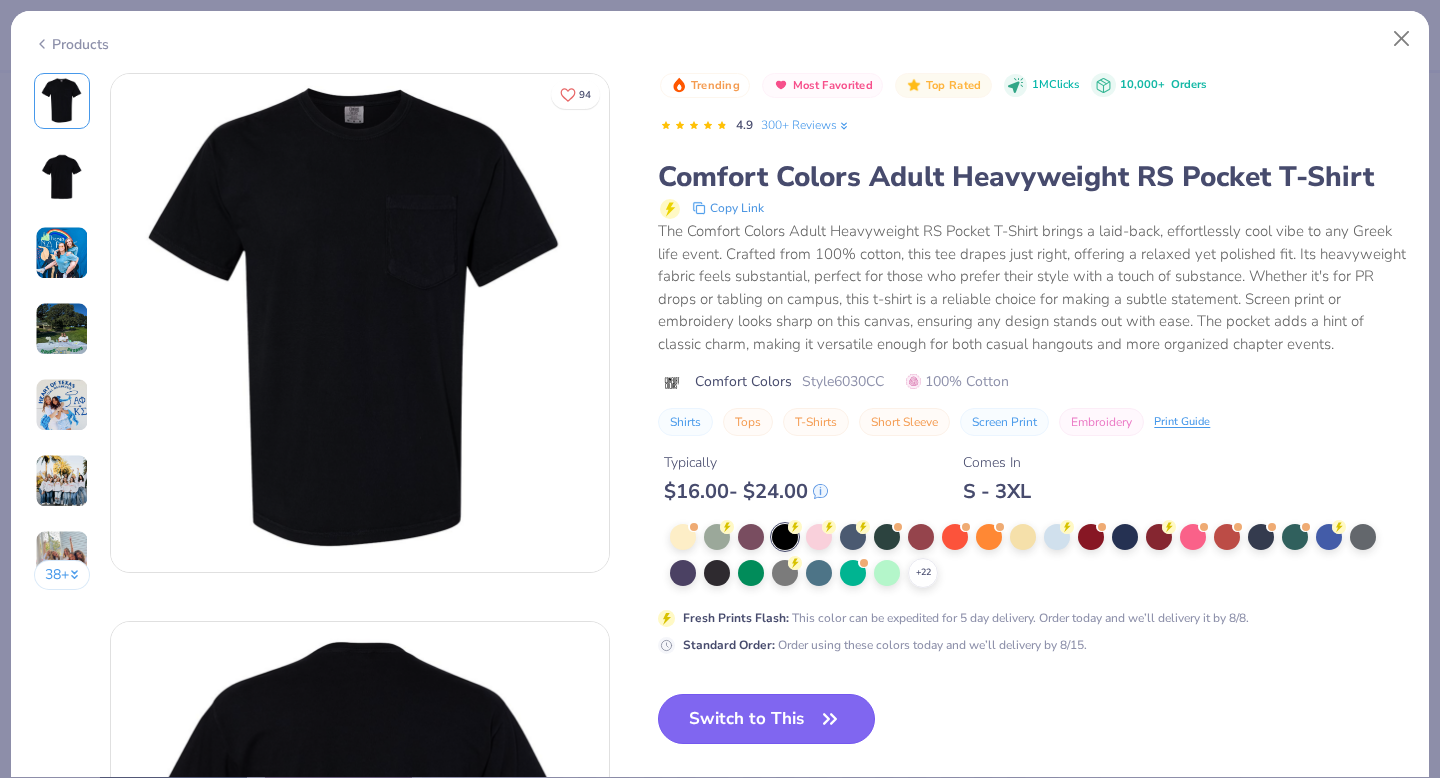 click on "Switch to This" at bounding box center [766, 719] 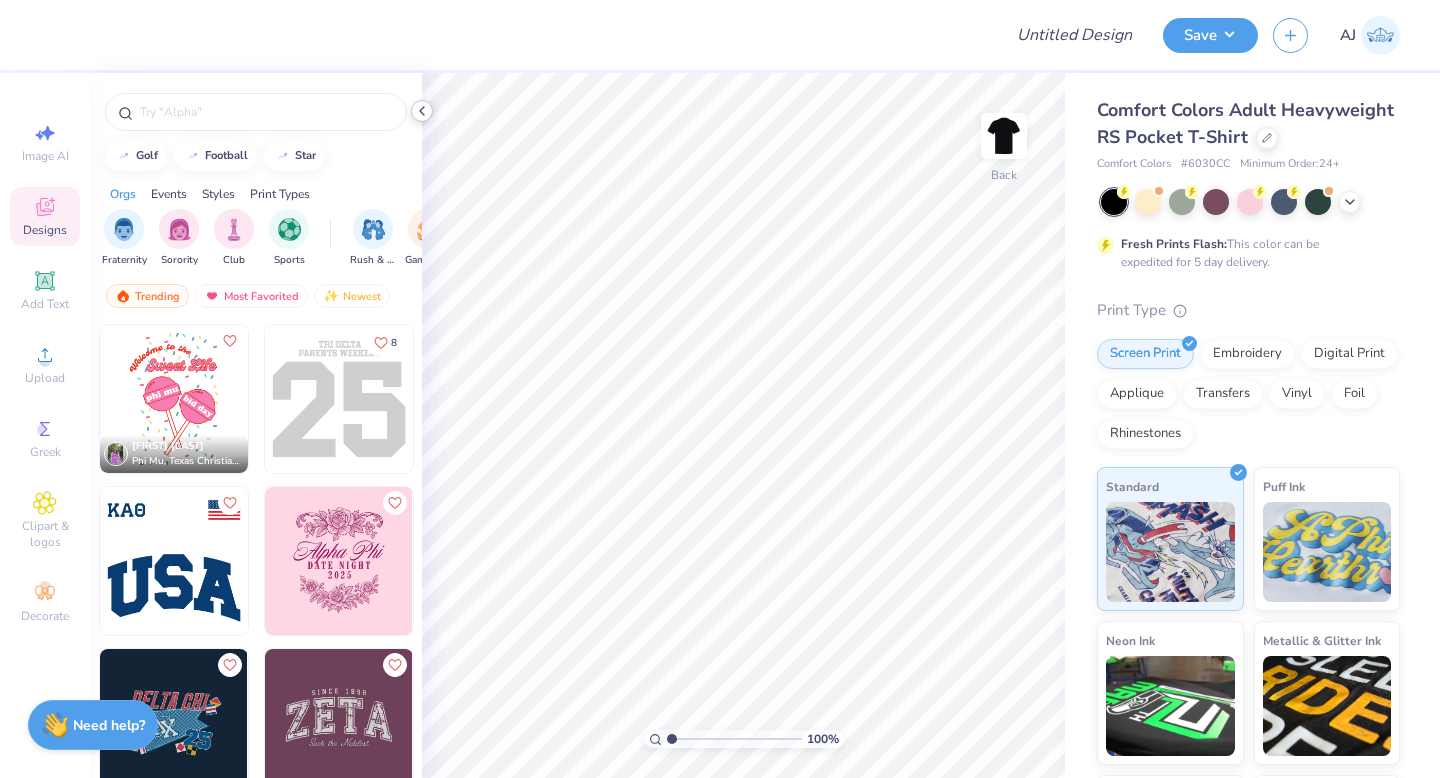 click 